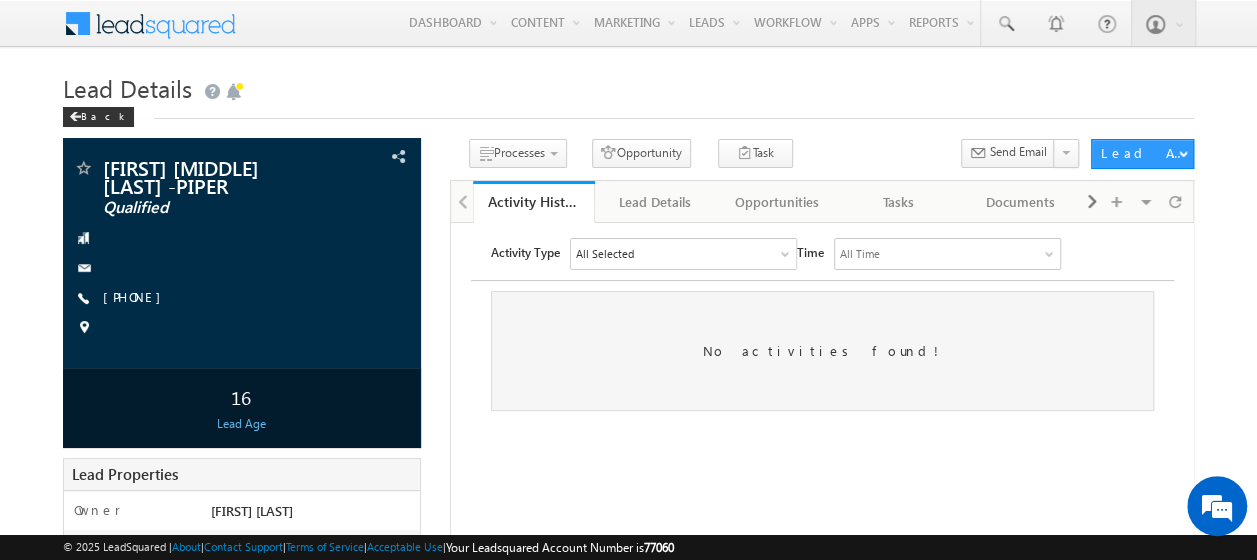 scroll, scrollTop: 0, scrollLeft: 0, axis: both 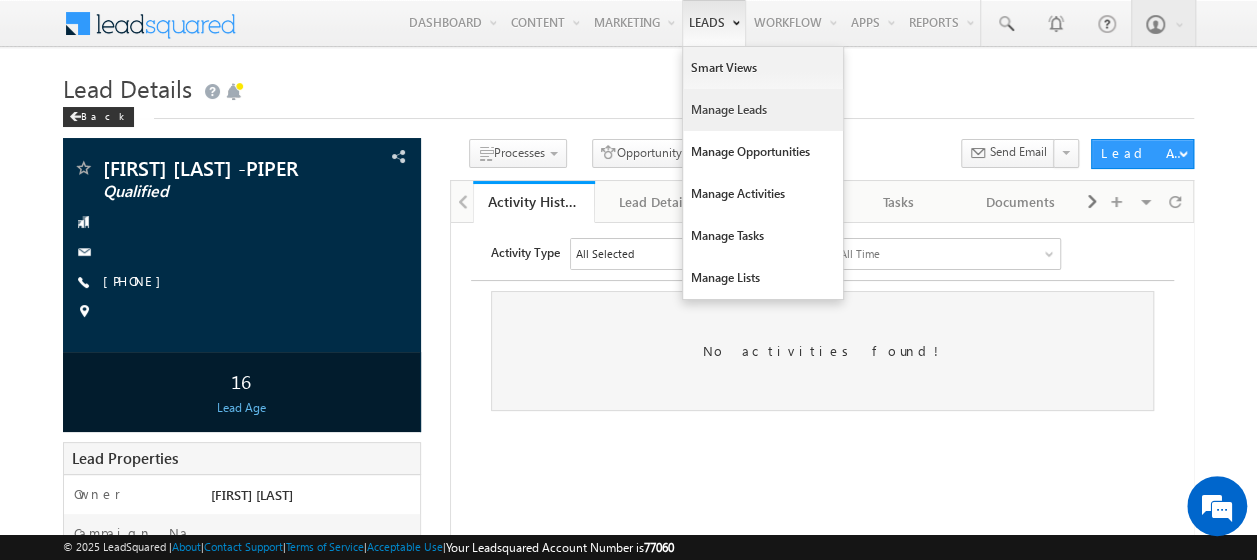 click on "Manage Leads" at bounding box center [763, 110] 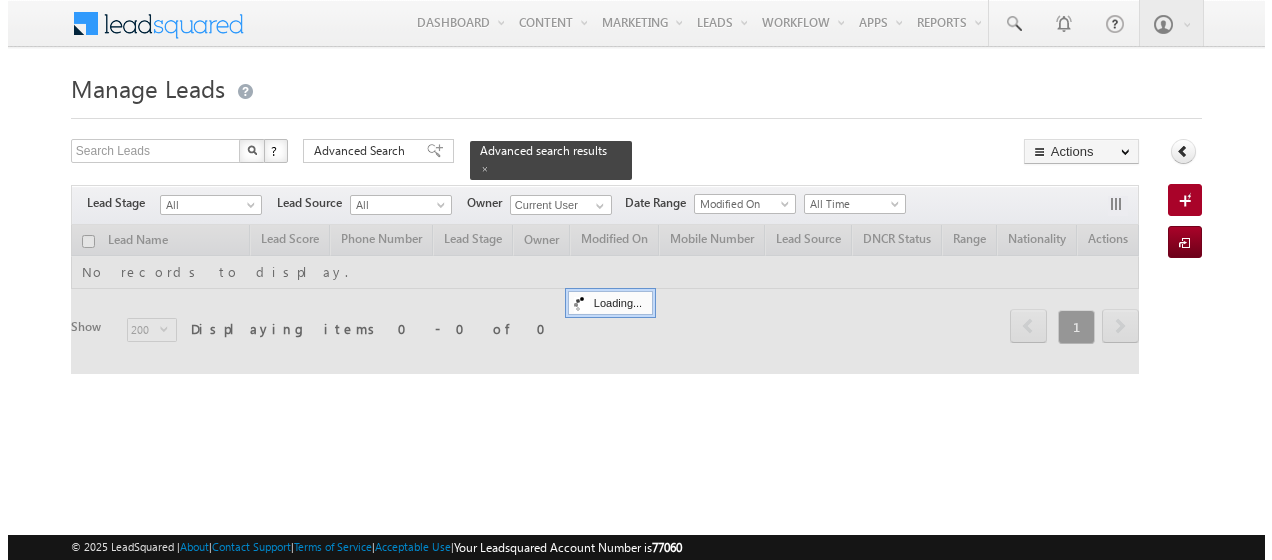 scroll, scrollTop: 0, scrollLeft: 0, axis: both 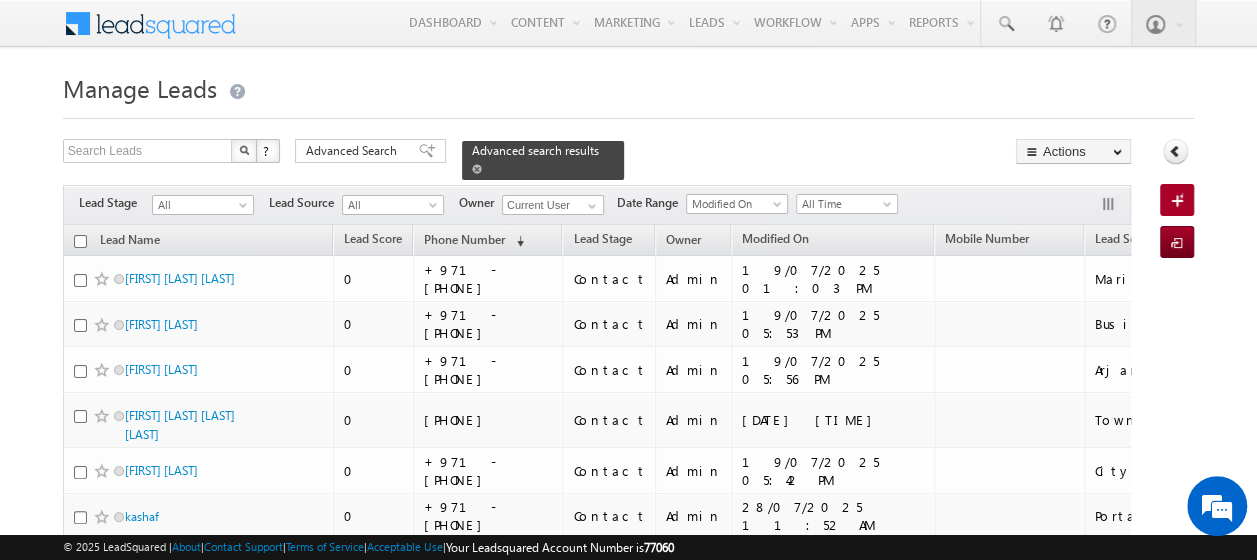 click at bounding box center (477, 169) 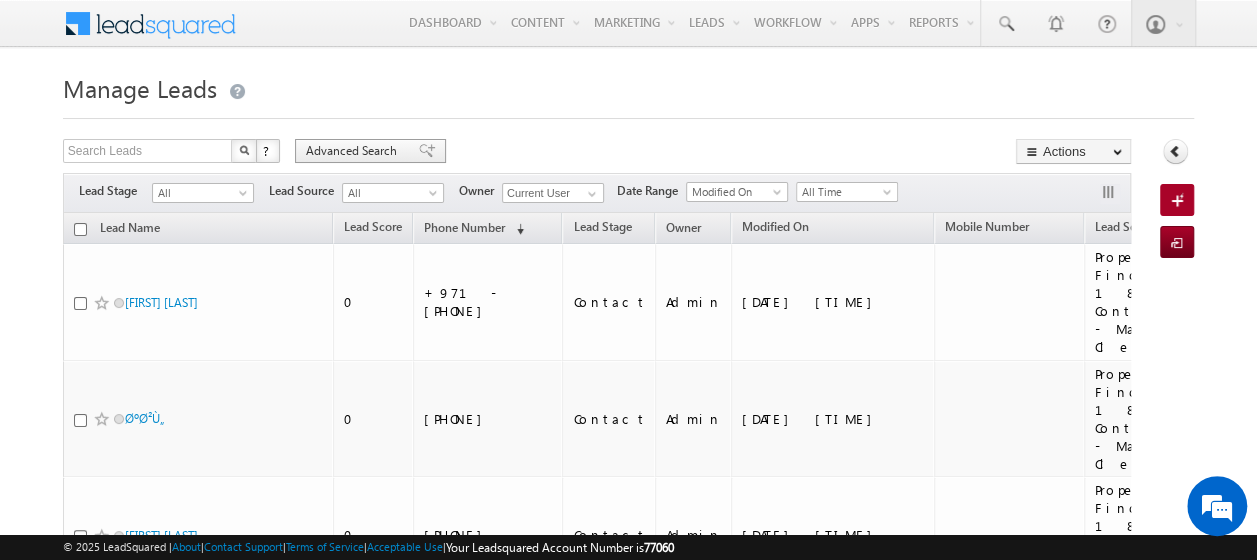 click on "Advanced Search" at bounding box center (354, 151) 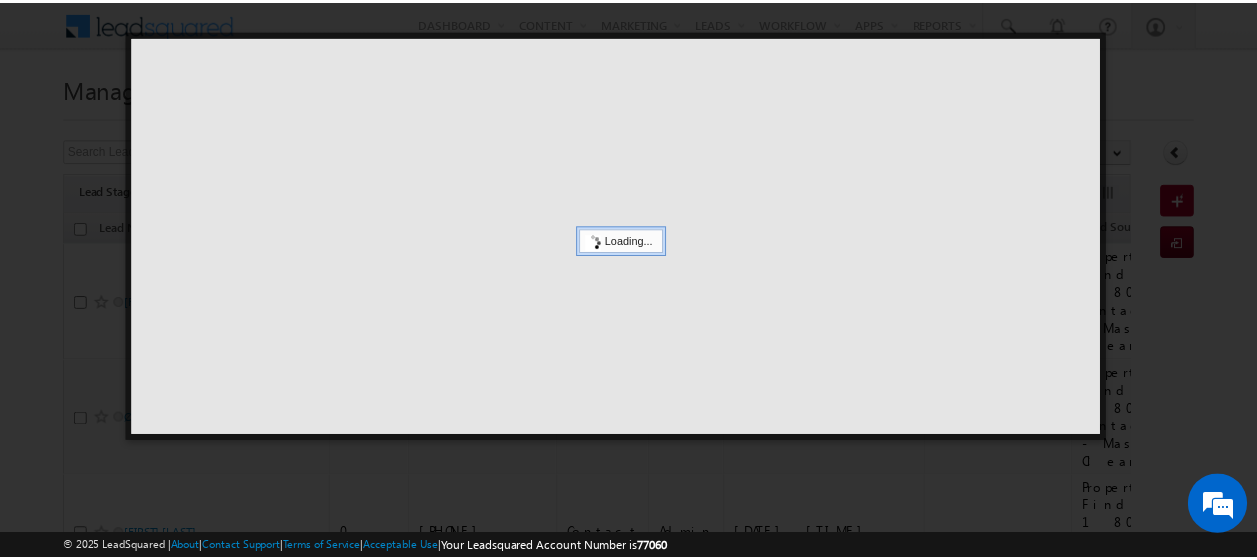 scroll, scrollTop: 0, scrollLeft: 0, axis: both 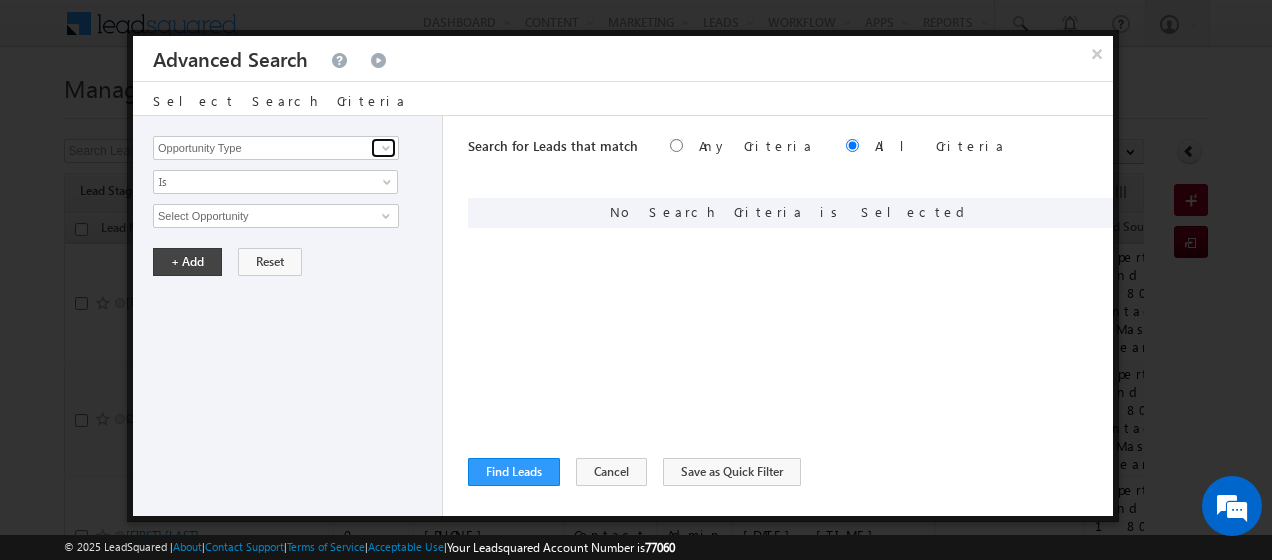 click at bounding box center (386, 148) 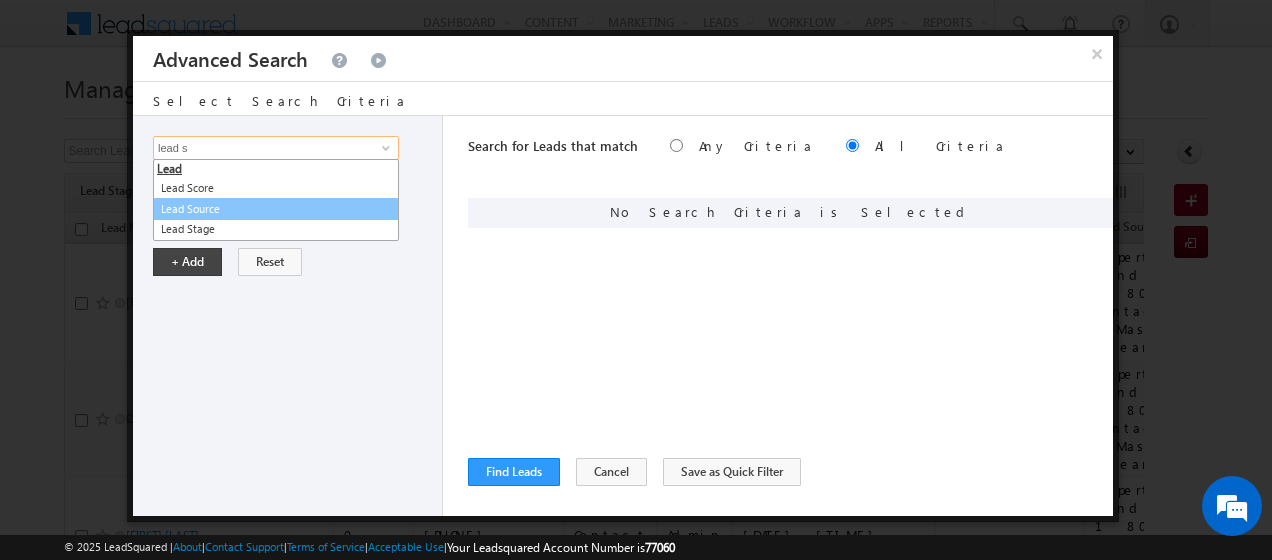 click on "Lead Source" at bounding box center (276, 209) 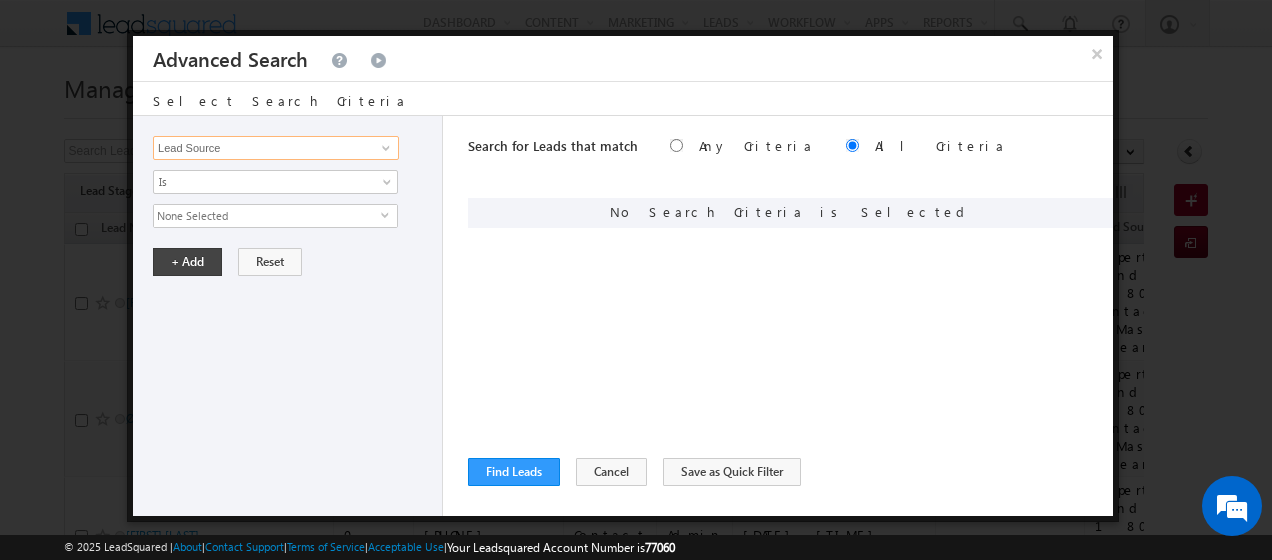 type on "Lead Source" 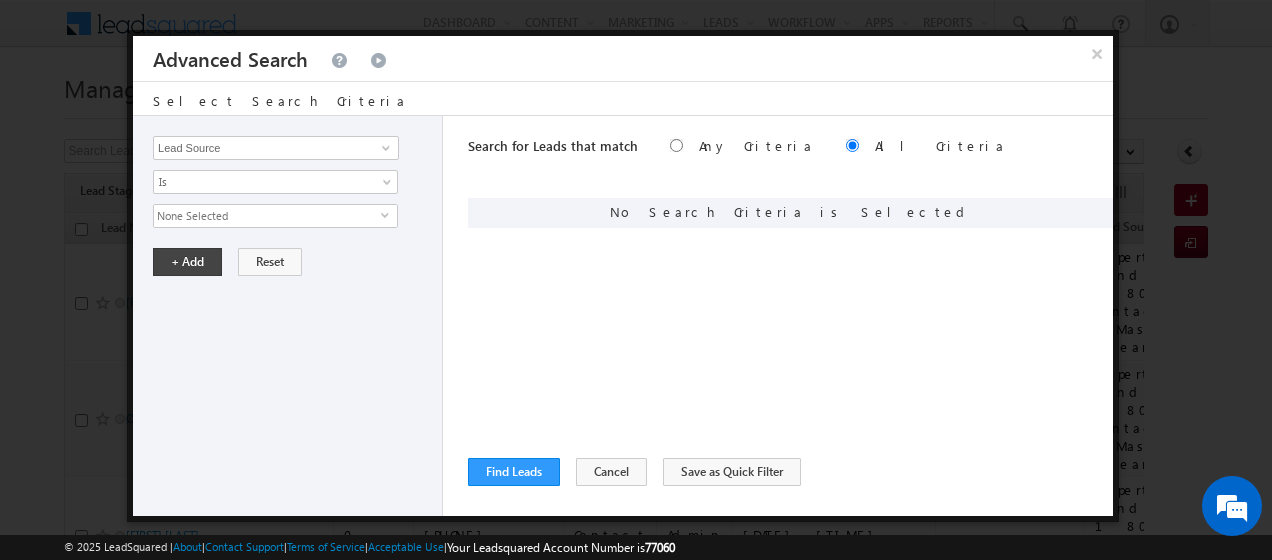 click on "None Selected" at bounding box center (267, 216) 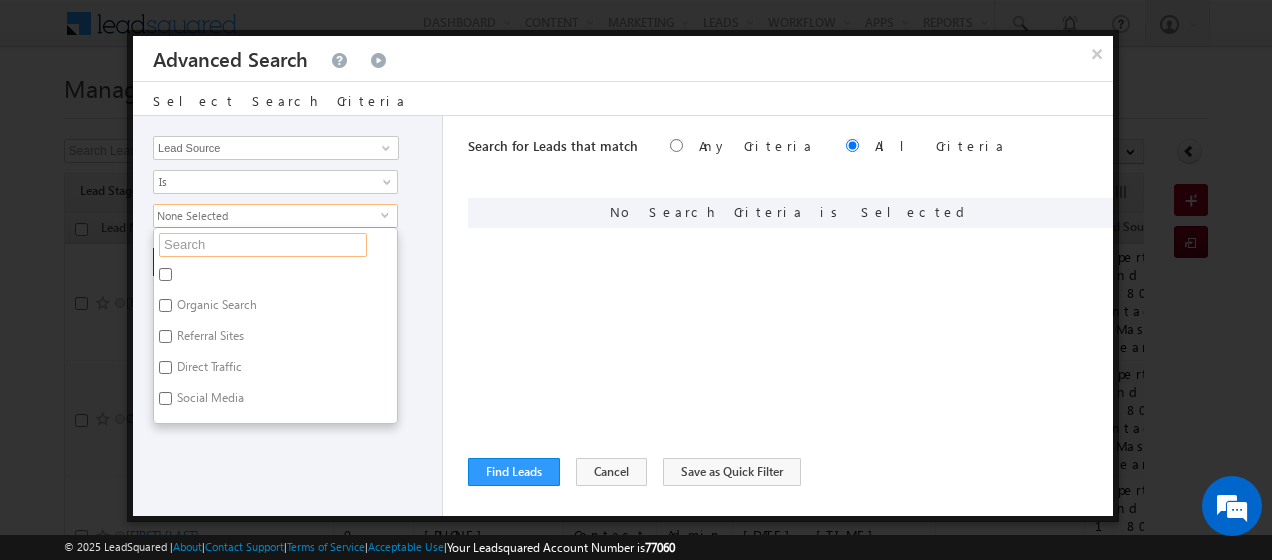click at bounding box center [263, 245] 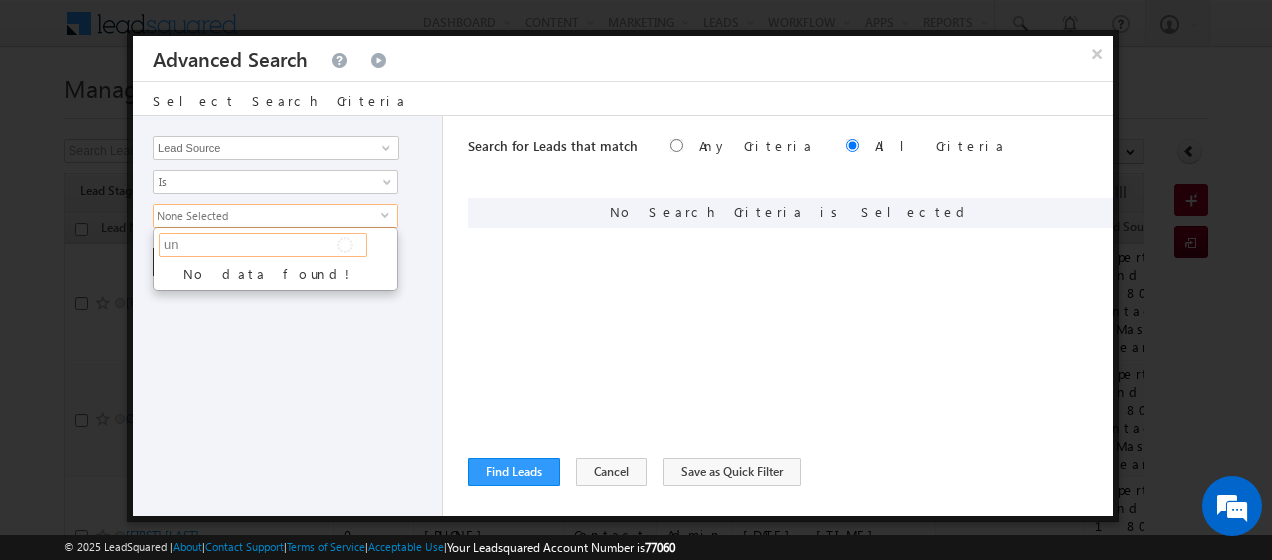 type on "u" 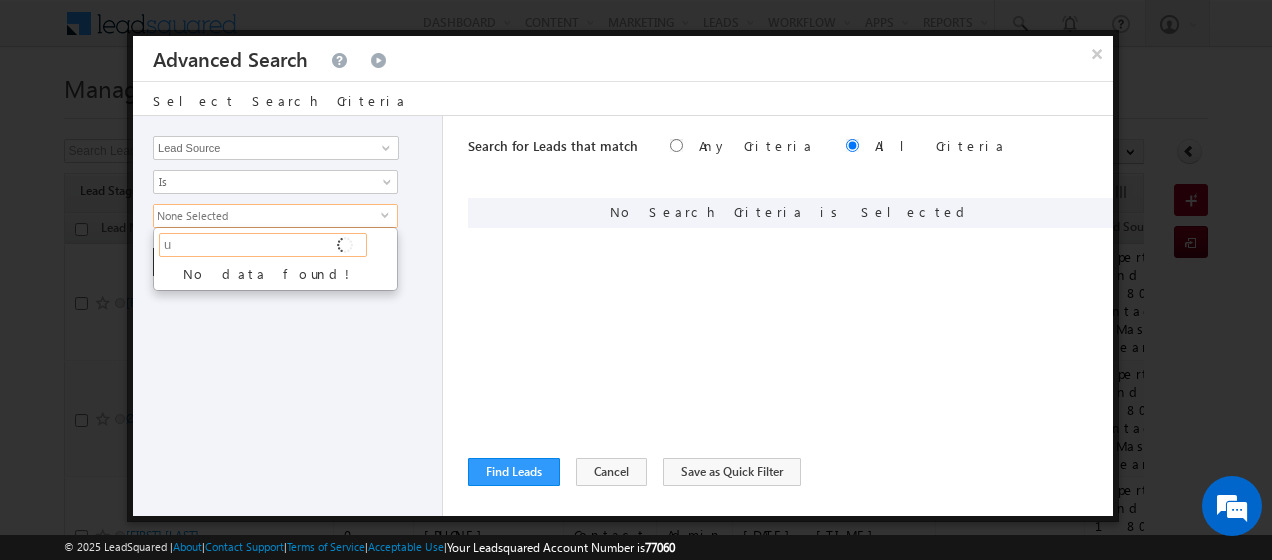 type 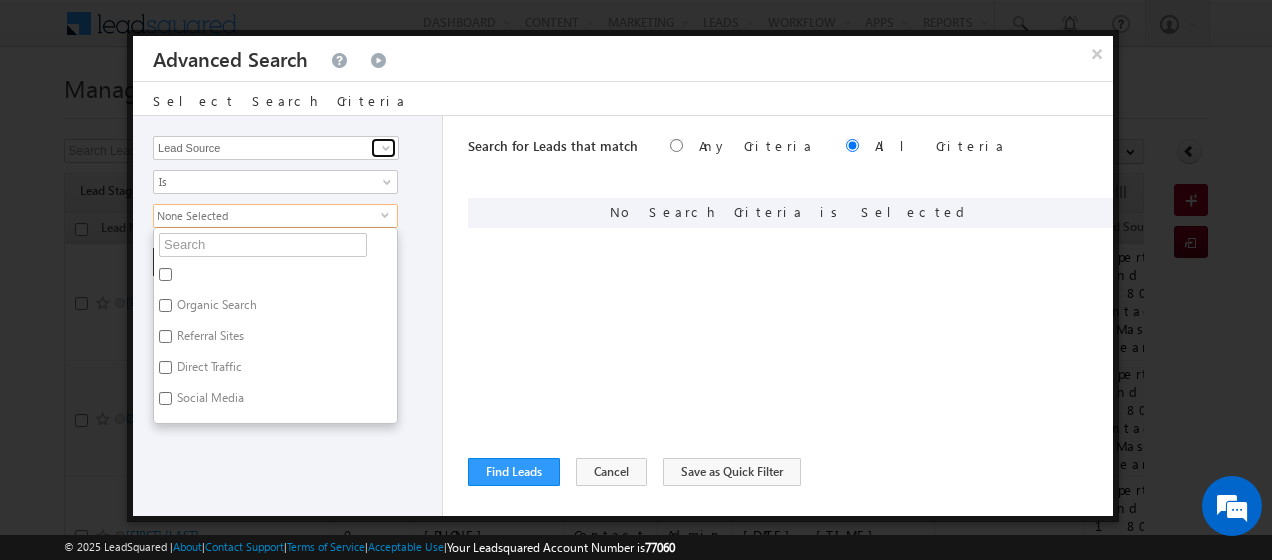 click at bounding box center (386, 148) 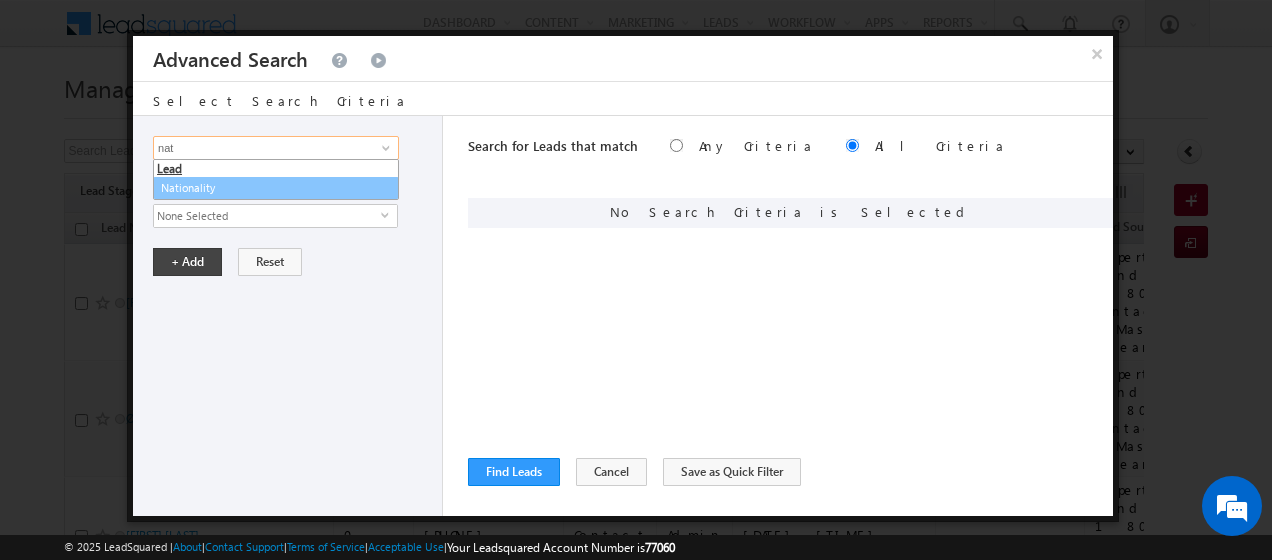 click on "Nationality" at bounding box center (276, 188) 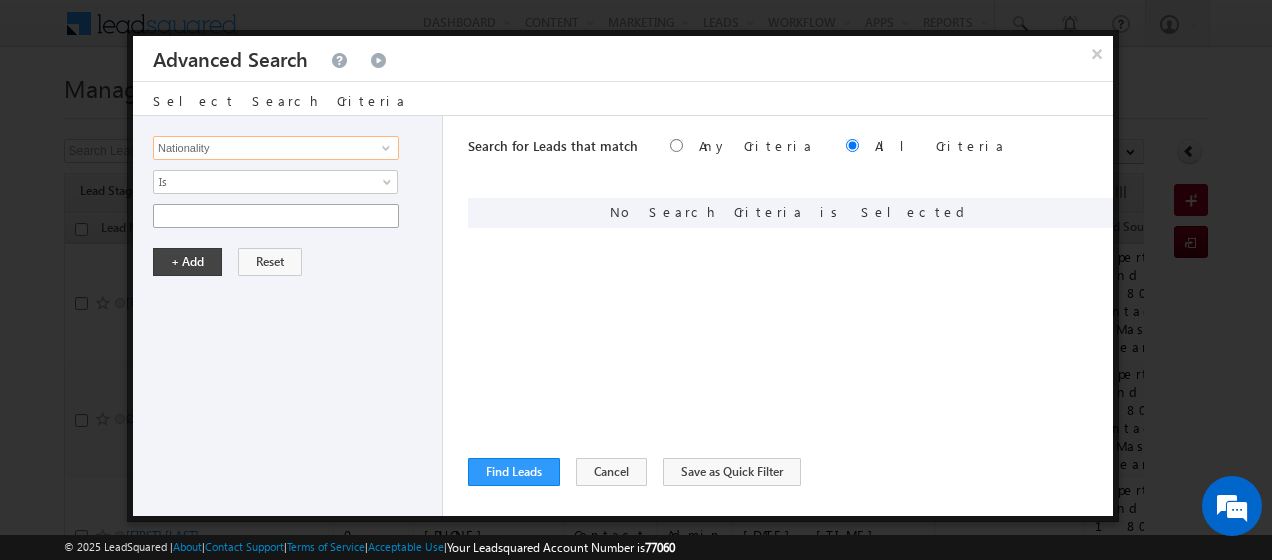 type on "Nationality" 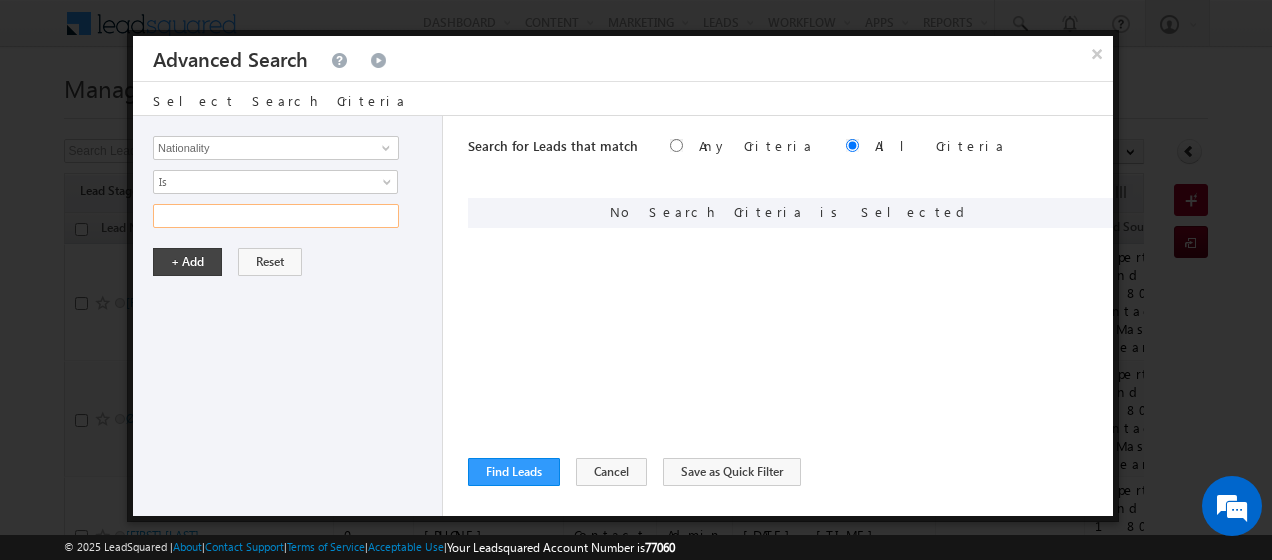 click at bounding box center [276, 216] 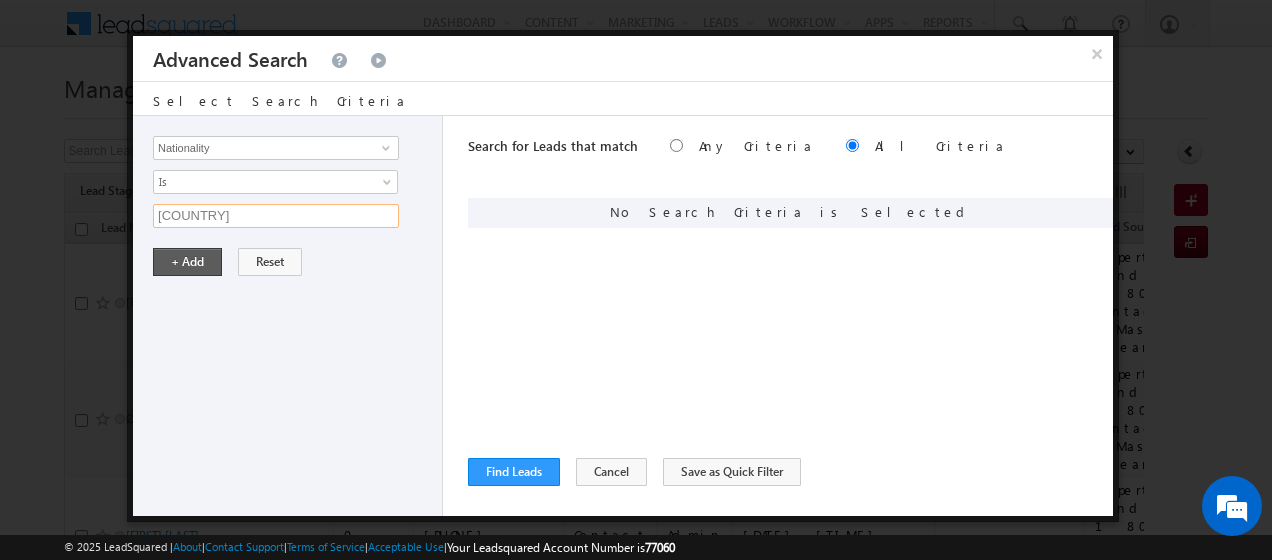 type on "[COUNTRY]" 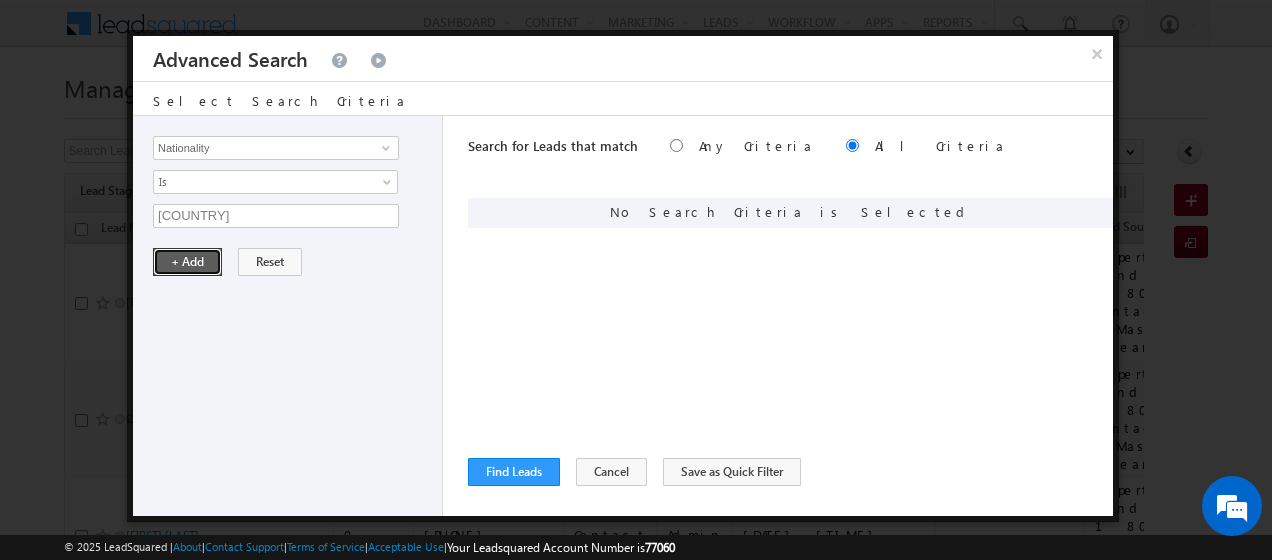 click on "+ Add" at bounding box center [187, 262] 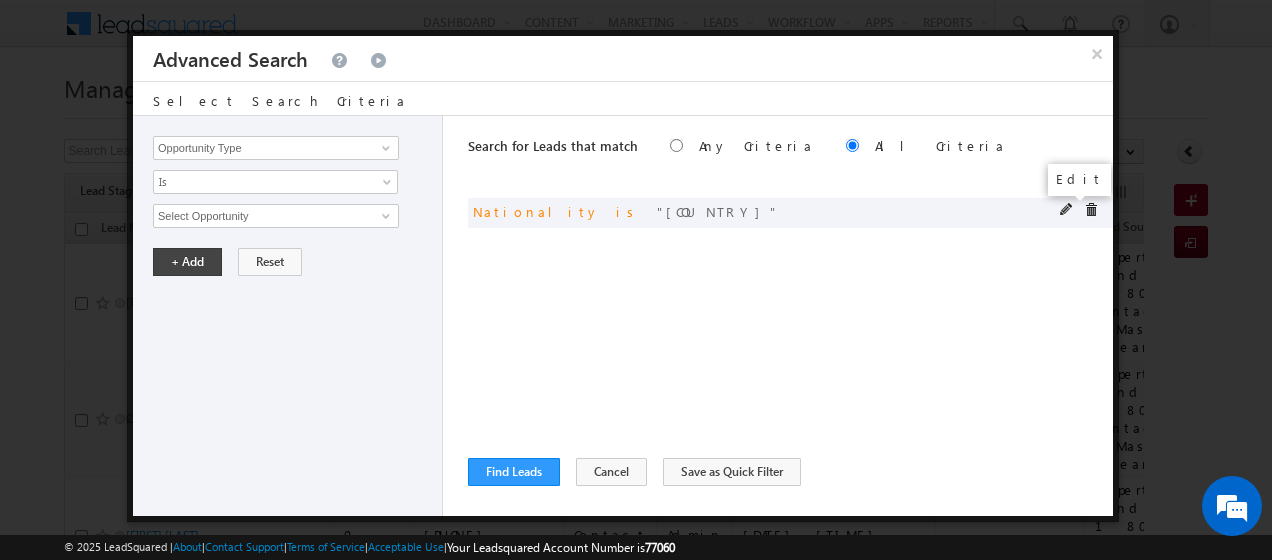 click at bounding box center (1067, 210) 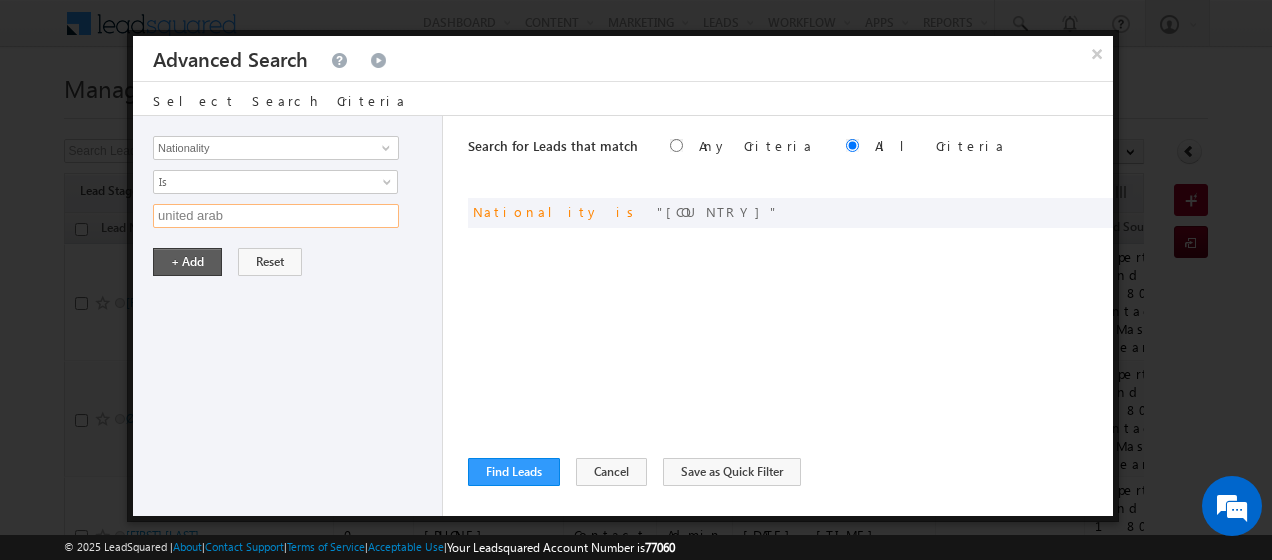 type on "united arab" 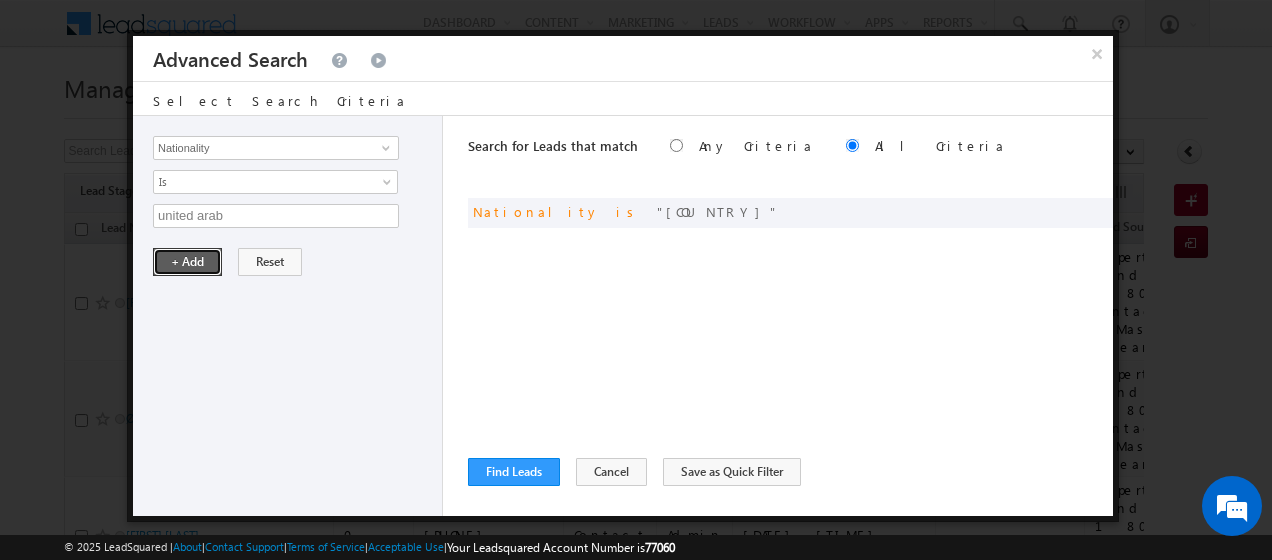 click on "+ Add" at bounding box center (187, 262) 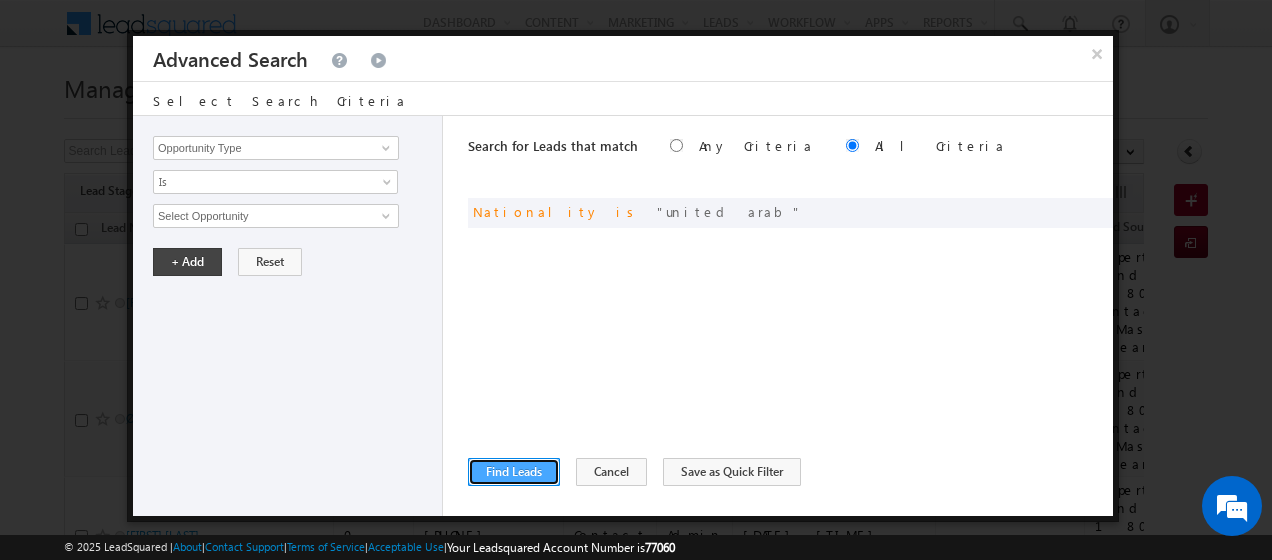 click on "Find Leads" at bounding box center [514, 472] 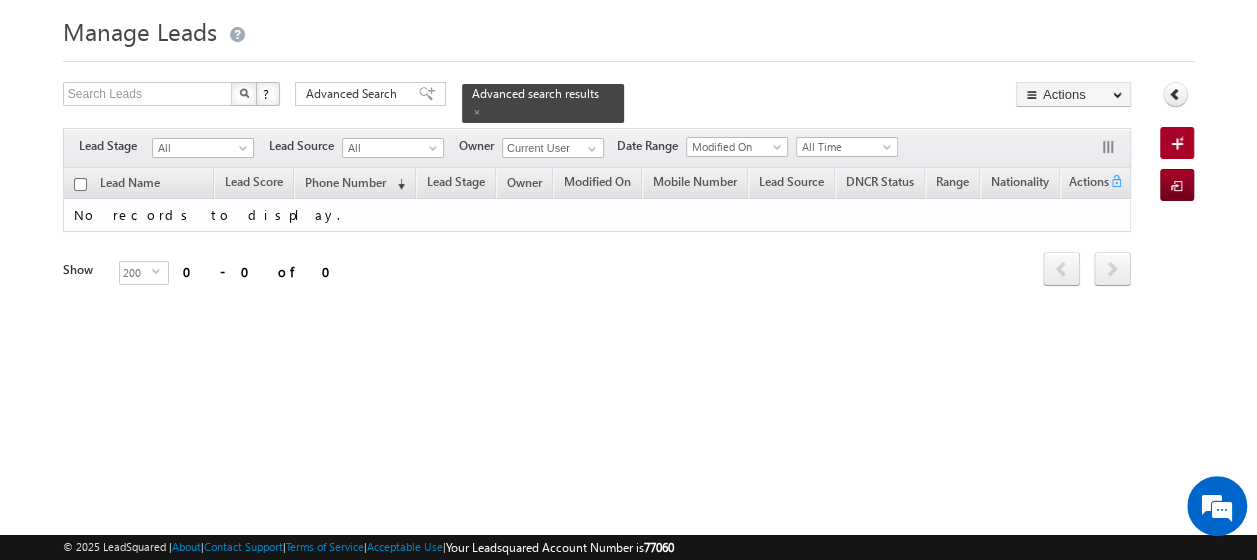 scroll, scrollTop: 0, scrollLeft: 0, axis: both 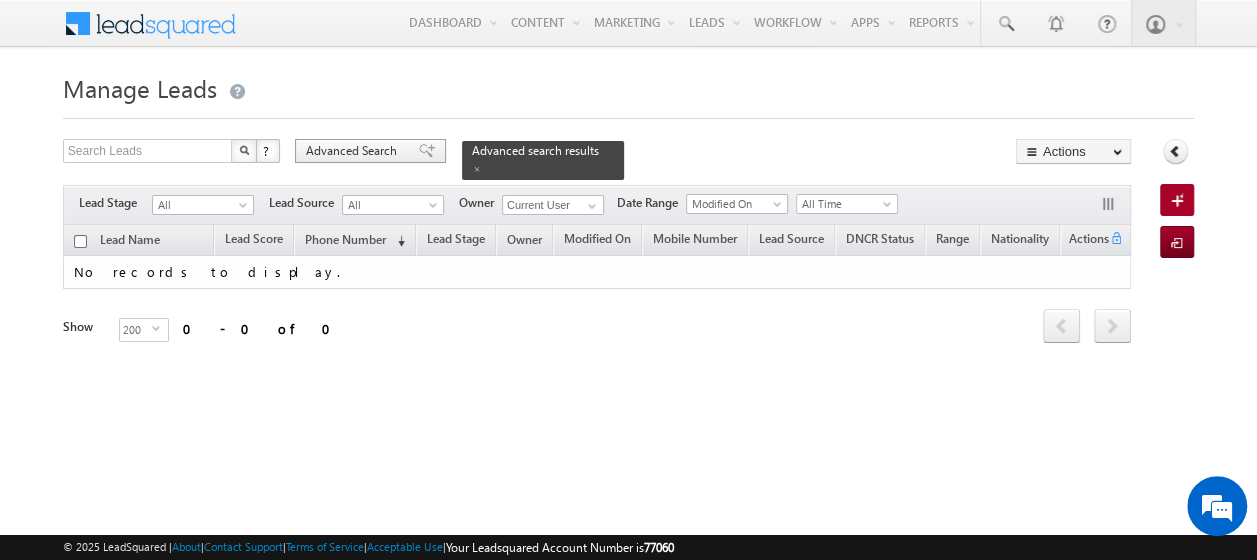 click on "Advanced Search" at bounding box center (354, 151) 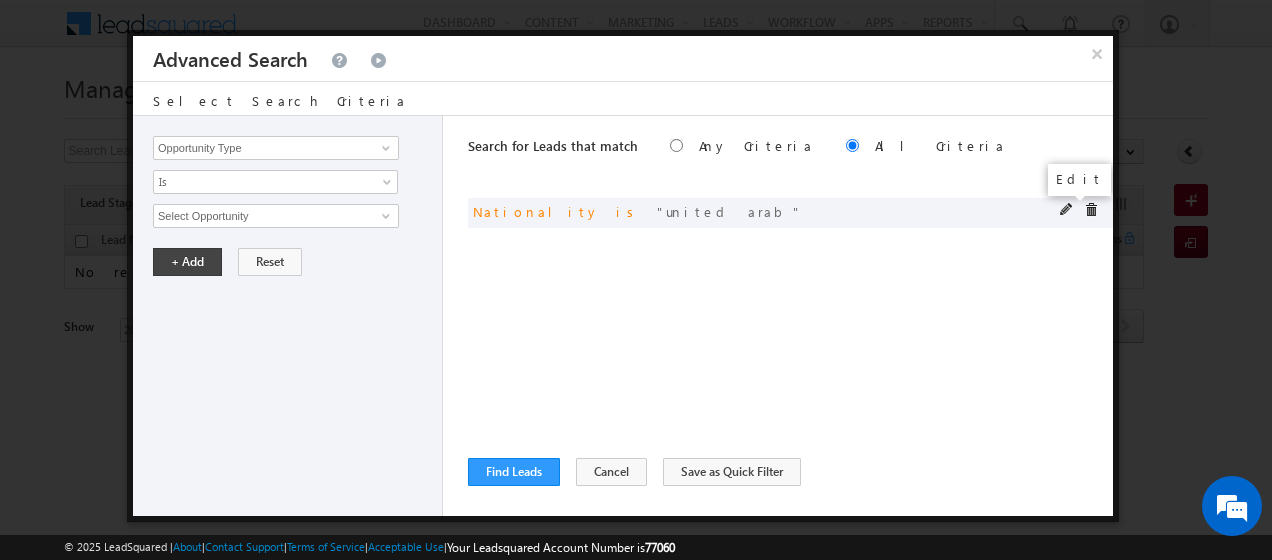 click at bounding box center [1067, 210] 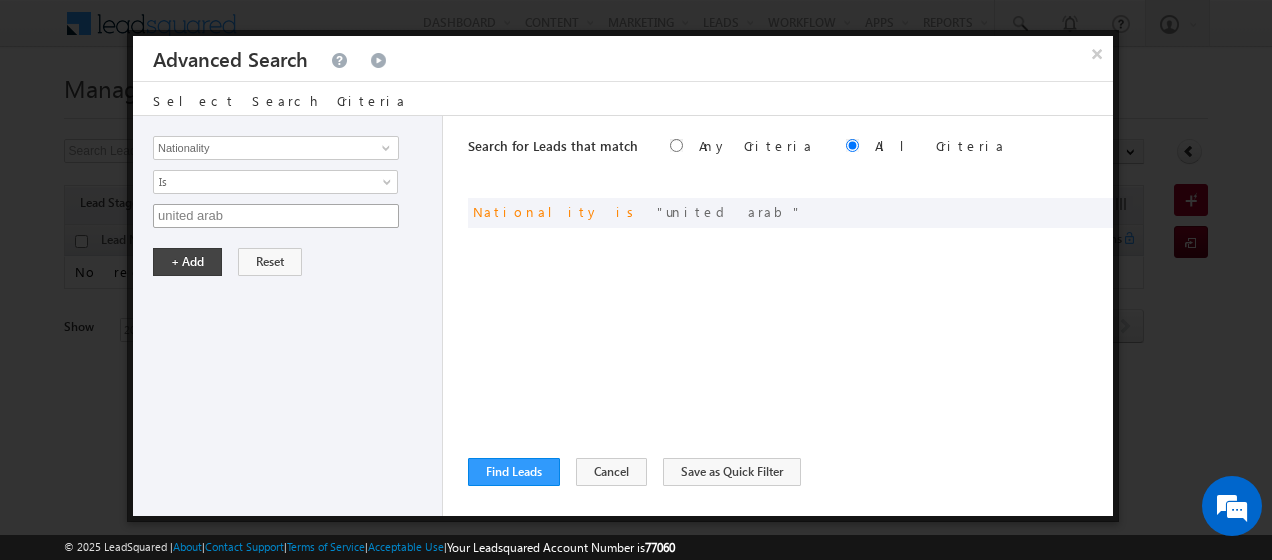 click on "Opportunity Type Lead Activity Task Sales Group  Prospect Id Address 1 Address 2 AML - File Booking Form - File Budget Building Name Buyer Persona Campaign Name Caste City Client Type Company Contact Stage Conversion Referrer URL Country Created By Id Created On Current Opt In Status Customer Type Developer DNCR Status Do Not Call Do Not Email Do Not SMS Do Not Track Do you want to invest in dubai Email Emirate Emirates ID - File Engagement Score Father Name First Name Focus Project Form Name Grade Job Title Last Activity Last Activity Date Last Name Last Opt In Email Sent Date Latitude Lead Number Lead Origin Lead Remarks Lead Score Lead Source Lead Stage Longitude Master Project meet your team Date Meeting Done Date  Meeting Location Mobile Number Modified By Id Modified On Nationality Not Picked counter Notes Opt In Date Opt In Details Order Value Owner Passport - File Phone Number Plot Area Possession Procedure Name Project Project Name Project Suggested Qualify follow up" at bounding box center [288, 316] 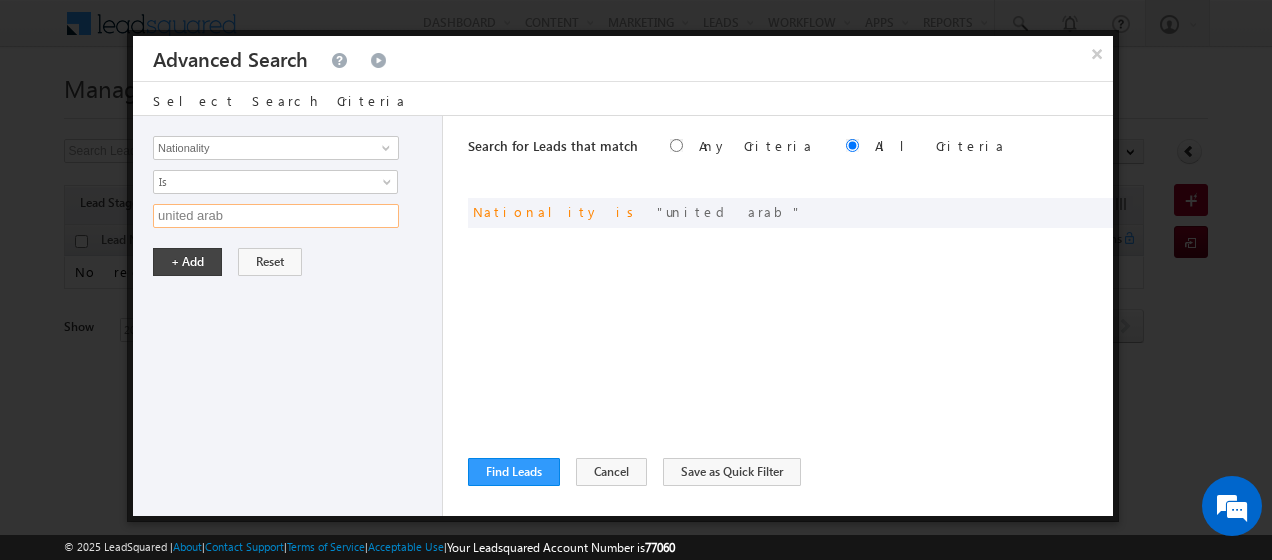 click on "united arab" at bounding box center [276, 216] 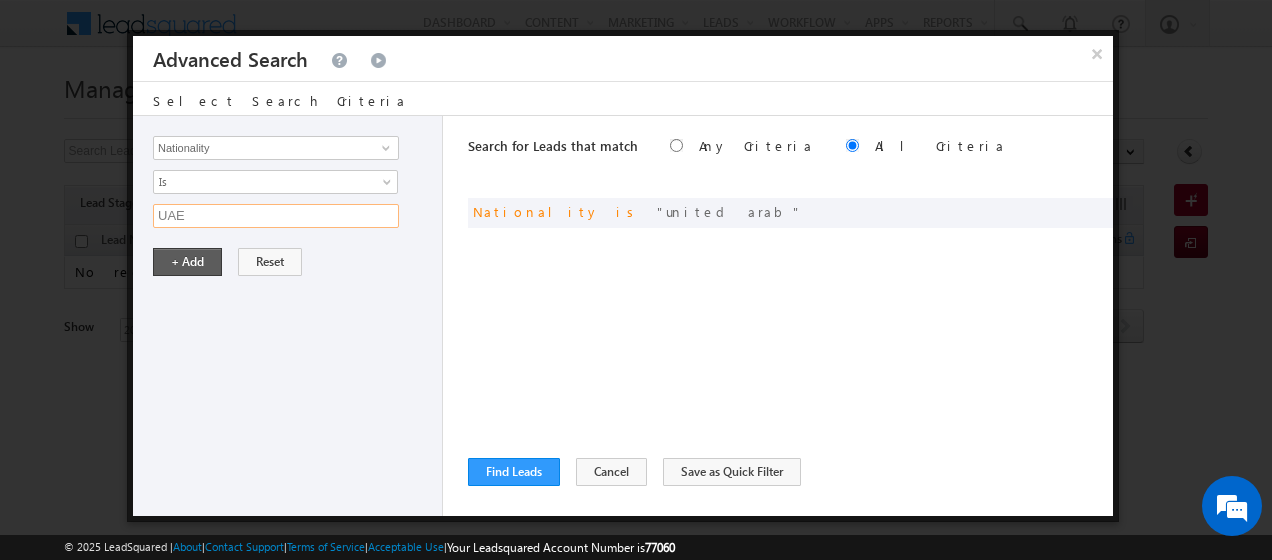 type on "UAE" 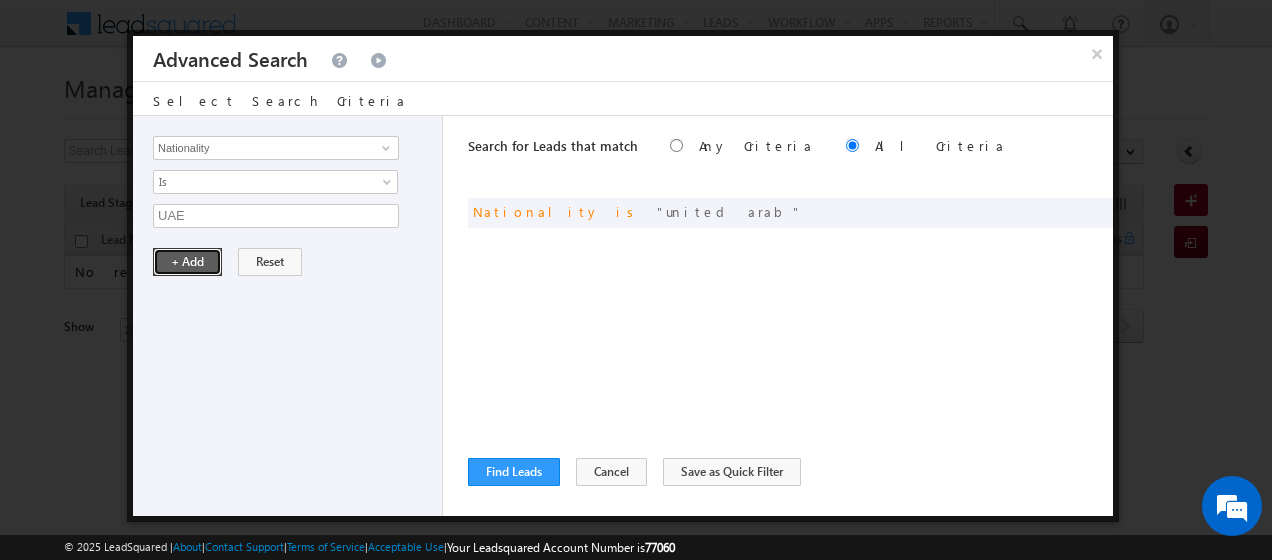 click on "+ Add" at bounding box center (187, 262) 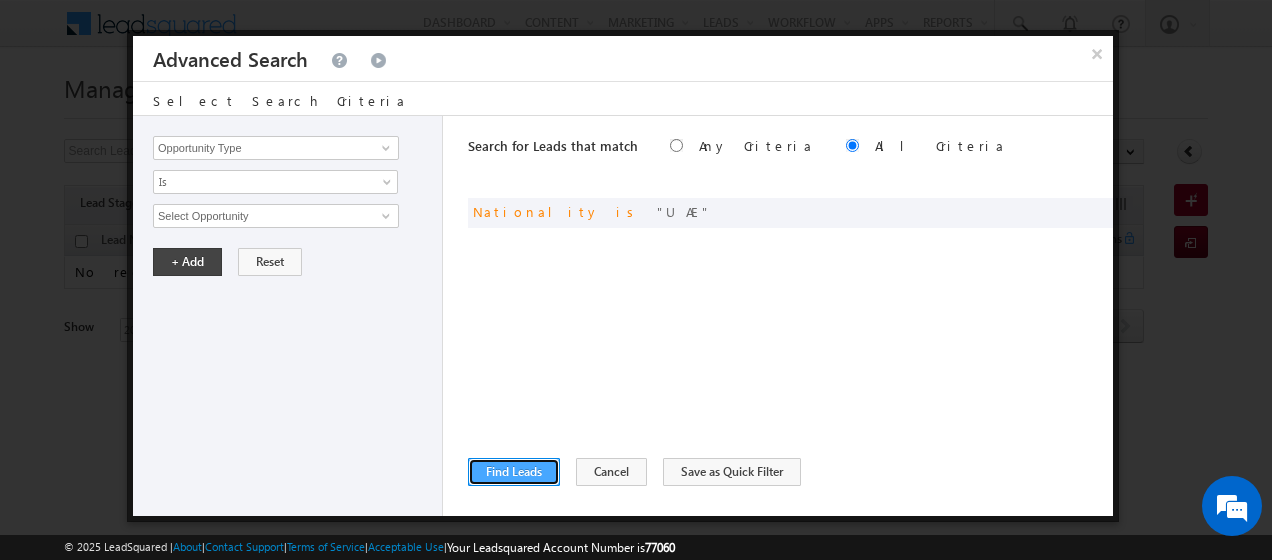 click on "Find Leads" at bounding box center (514, 472) 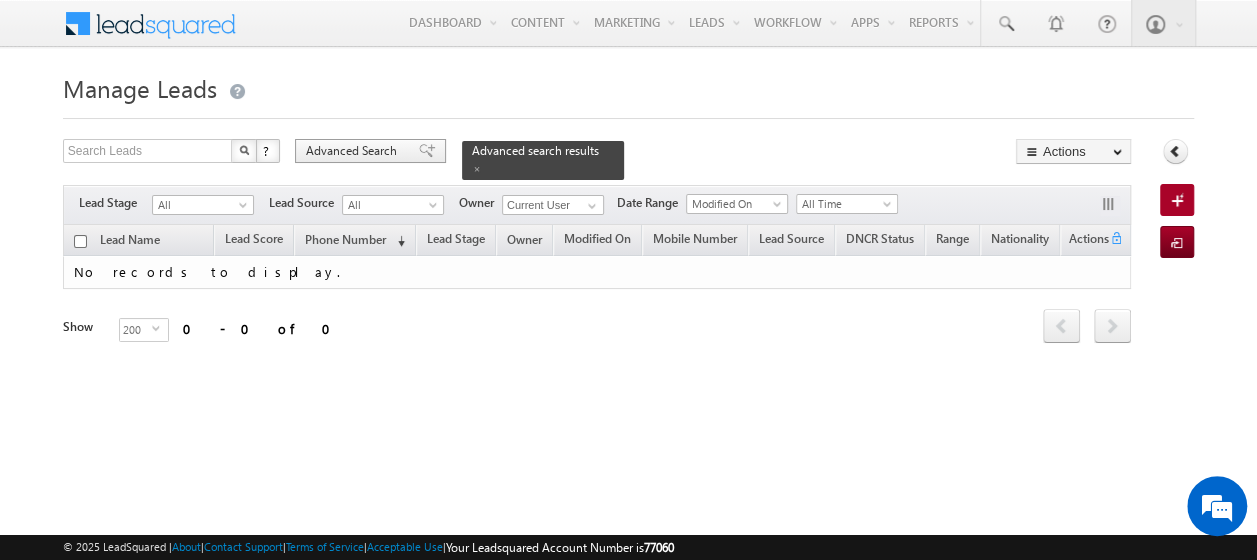 click on "Advanced Search" at bounding box center [354, 151] 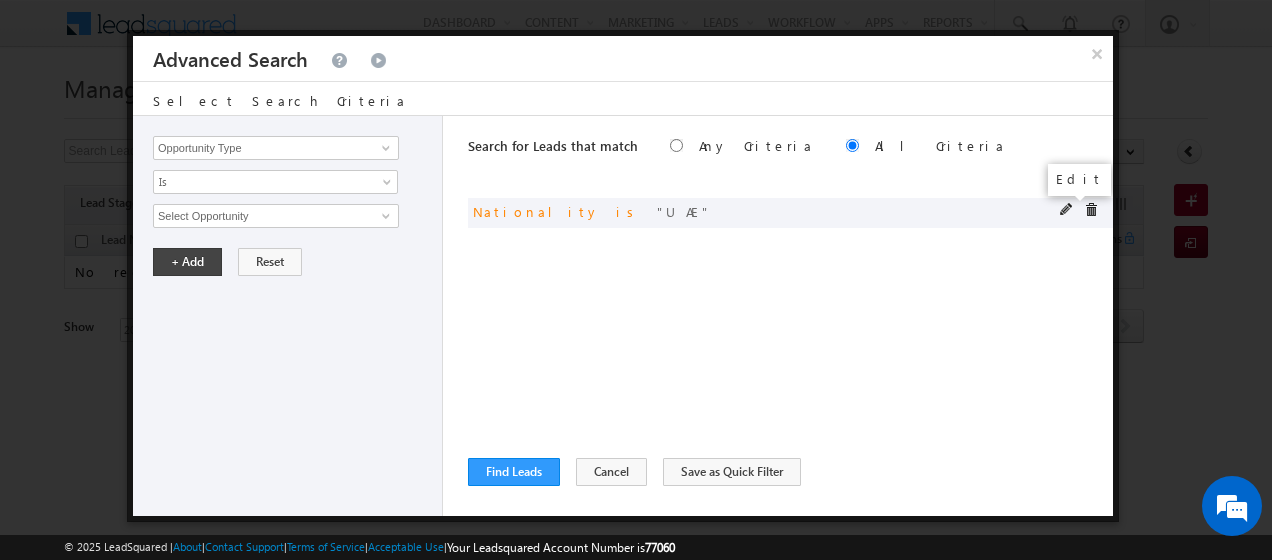 click at bounding box center (1067, 210) 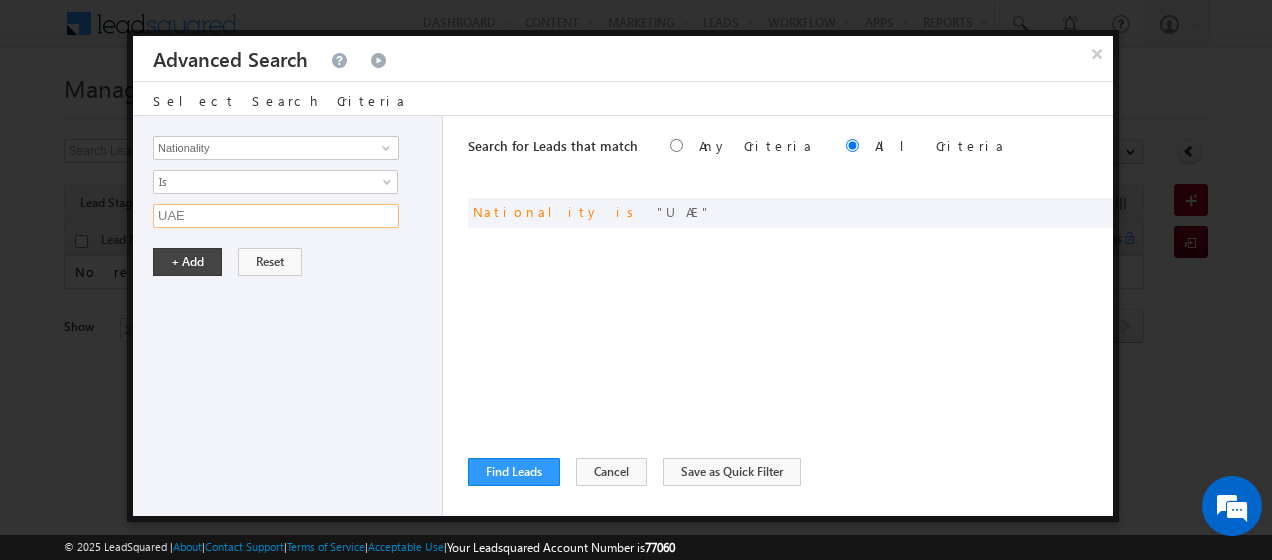 click on "UAE" at bounding box center (276, 216) 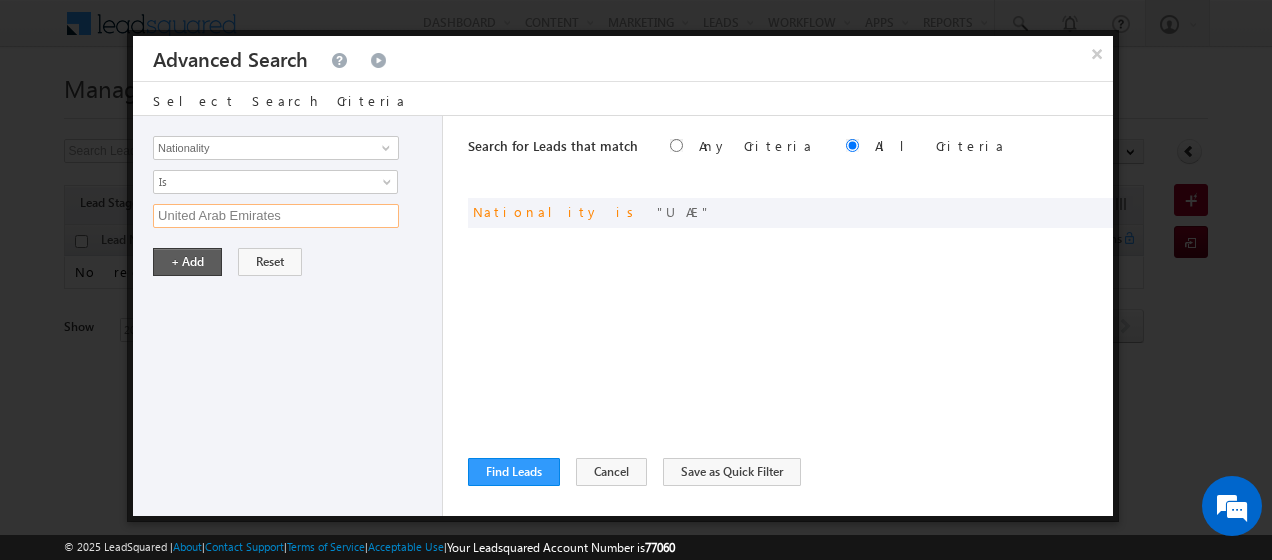 type on "United Arab Emirates" 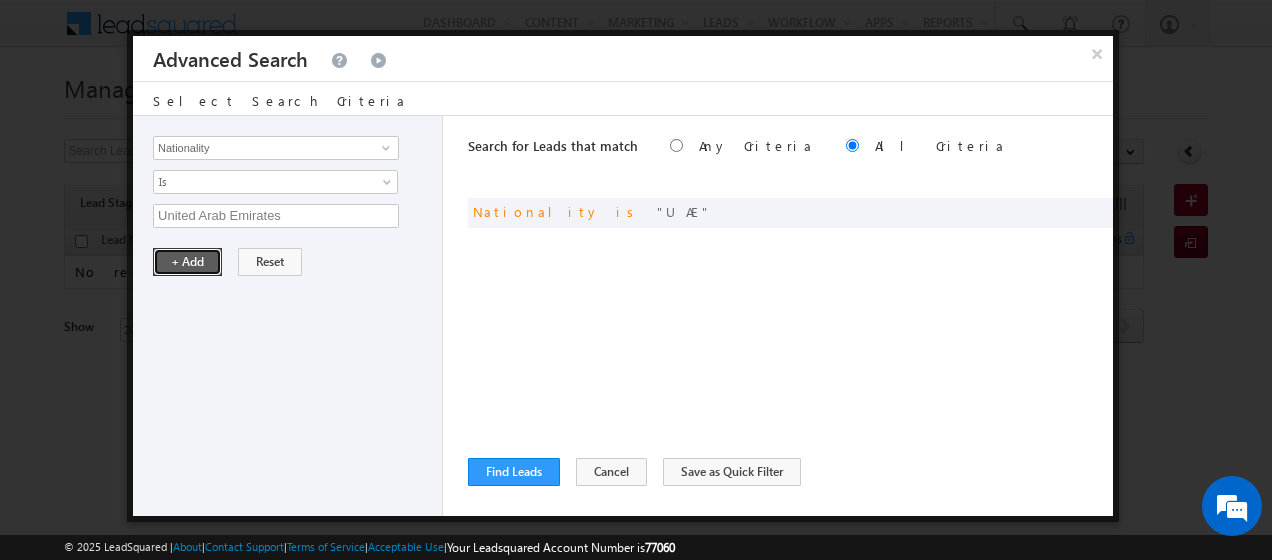 click on "+ Add" at bounding box center (187, 262) 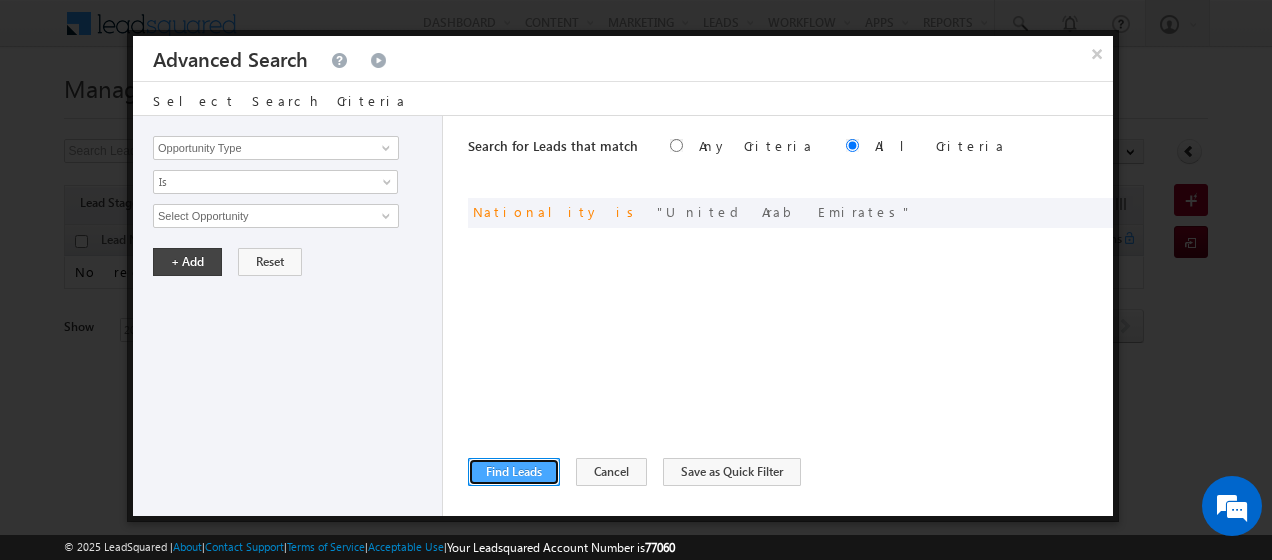 click on "Find Leads" at bounding box center [514, 472] 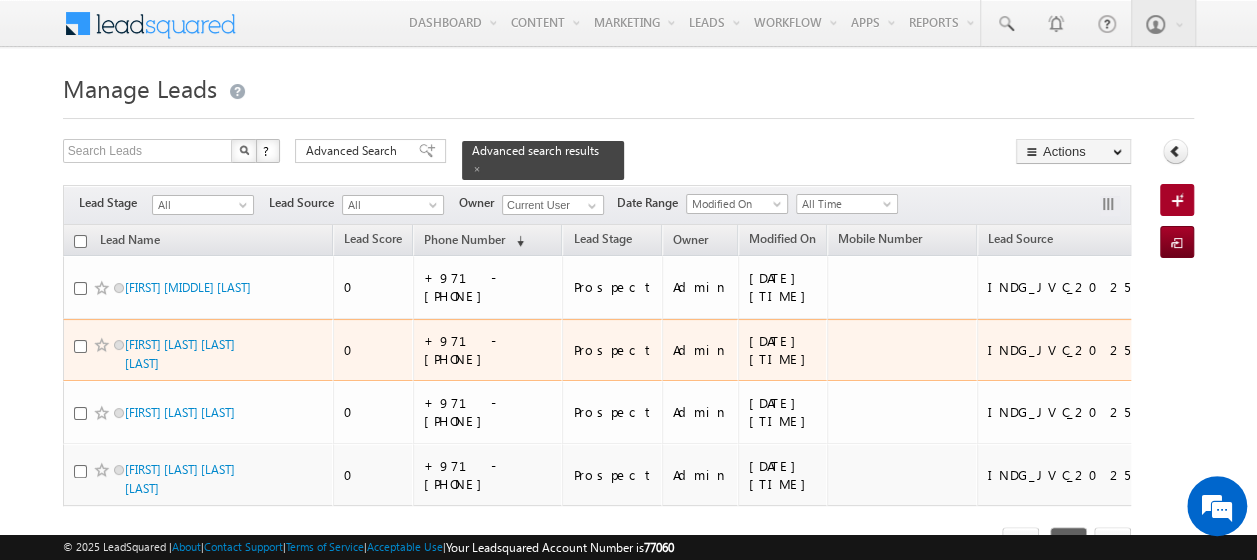 scroll, scrollTop: 126, scrollLeft: 0, axis: vertical 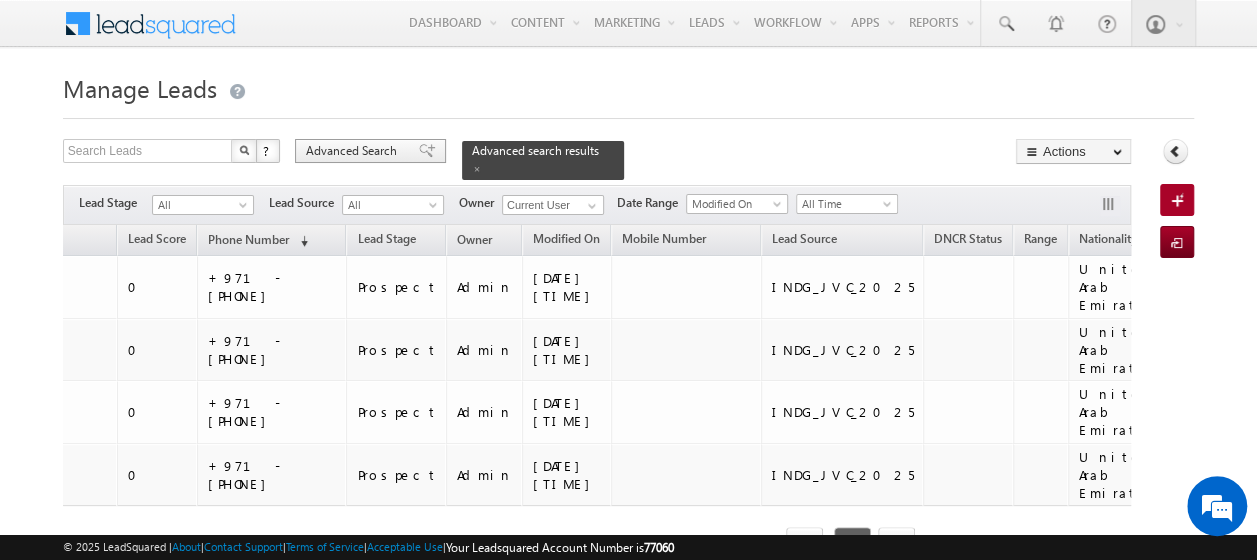 click on "Advanced Search" at bounding box center (354, 151) 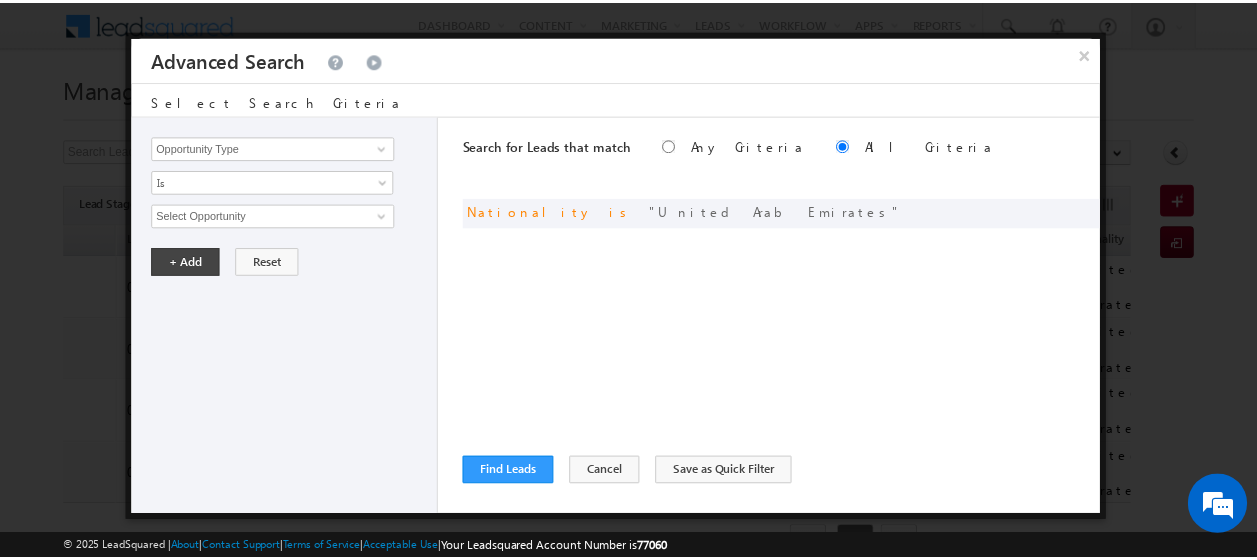 scroll, scrollTop: 0, scrollLeft: 204, axis: horizontal 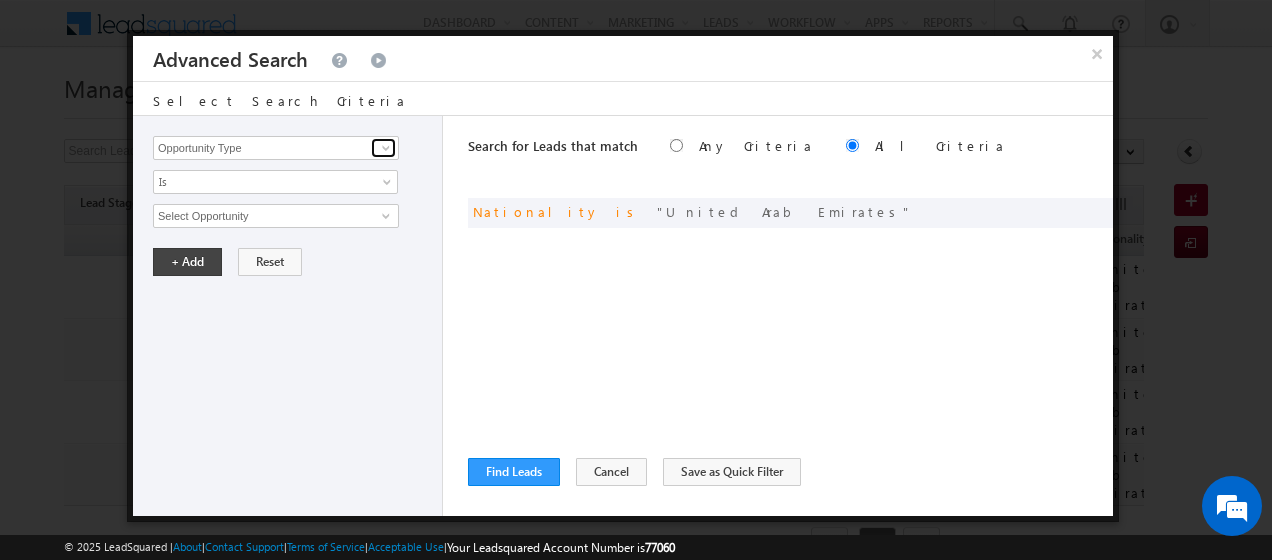 click at bounding box center [386, 148] 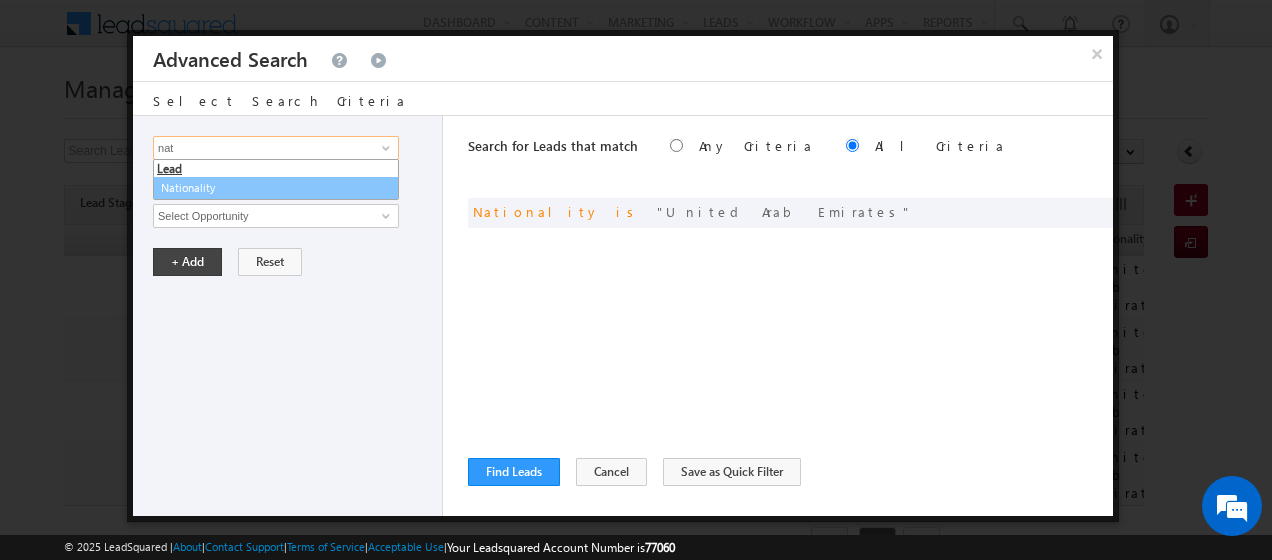 type on "nat" 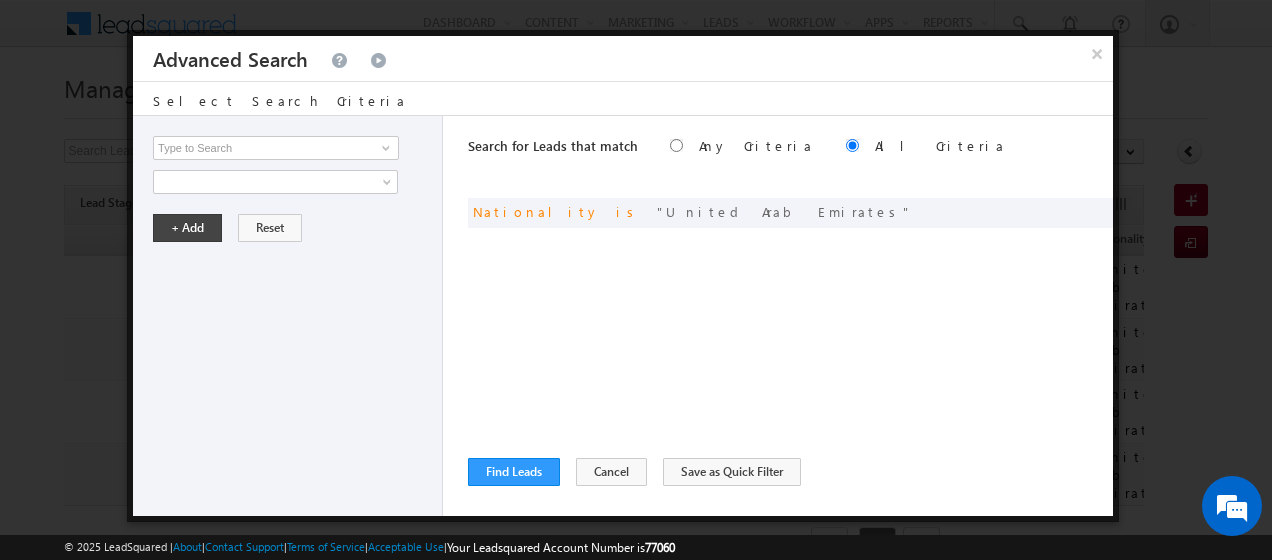 click on "Opportunity Type Lead Activity Task Sales Group  Prospect Id Address 1 Address 2 AML - File Booking Form - File Budget Building Name Buyer Persona Campaign Name Caste City Client Type Company Contact Stage Conversion Referrer URL Country Created By Id Created On Current Opt In Status Customer Type Developer DNCR Status Do Not Call Do Not Email Do Not SMS Do Not Track Do you want to invest in dubai Email Emirate Emirates ID - File Engagement Score Father Name First Name Focus Project Form Name Grade Job Title Last Activity Last Activity Date Last Name Last Opt In Email Sent Date Latitude Lead Number Lead Origin Lead Remarks Lead Score Lead Source Lead Stage Longitude Master Project meet your team Date Meeting Done Date  Meeting Location Mobile Number Modified By Id Modified On Nationality Not Picked counter Notes Opt In Date Opt In Details Order Value Owner Passport - File Phone Number Plot Area Possession Procedure Name Project Project Name Project Suggested Qualify follow up" at bounding box center [288, 316] 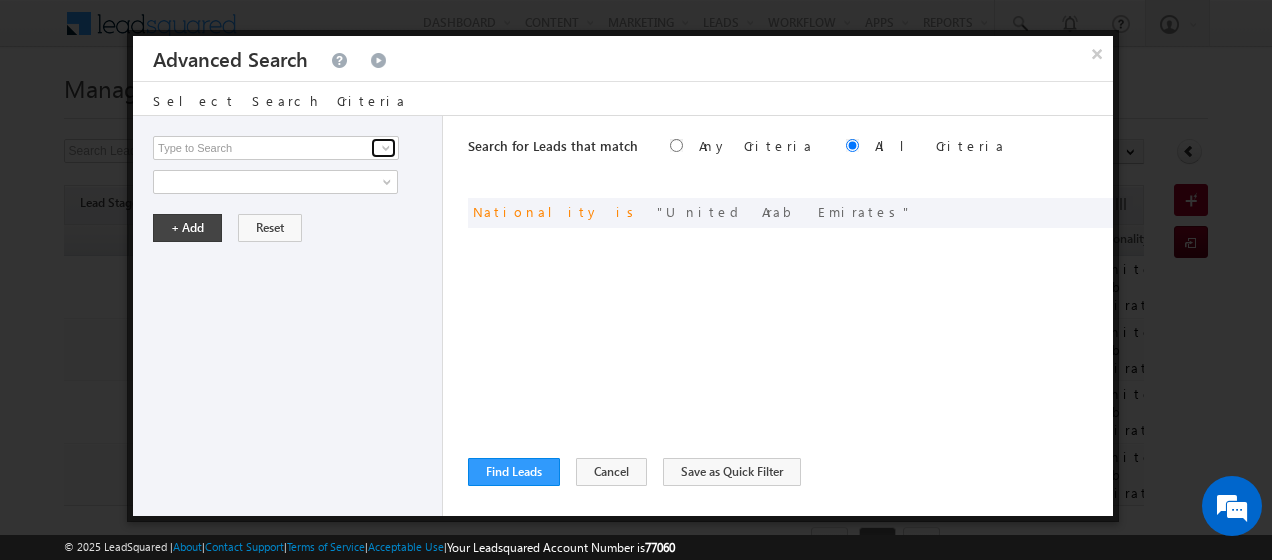 click at bounding box center [386, 148] 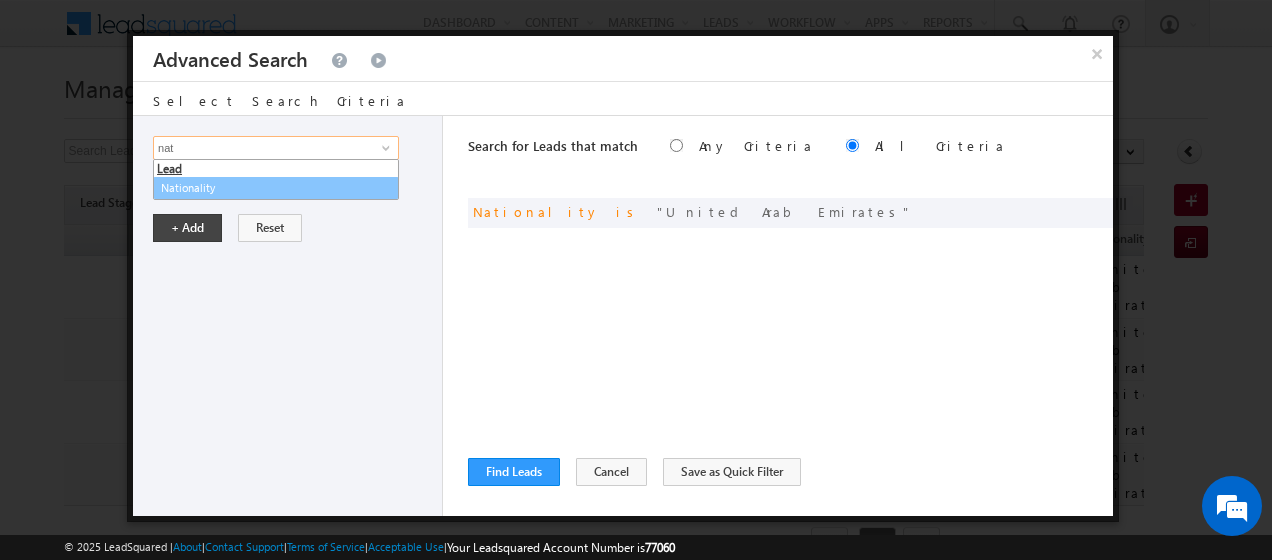 click on "Nationality" at bounding box center (276, 188) 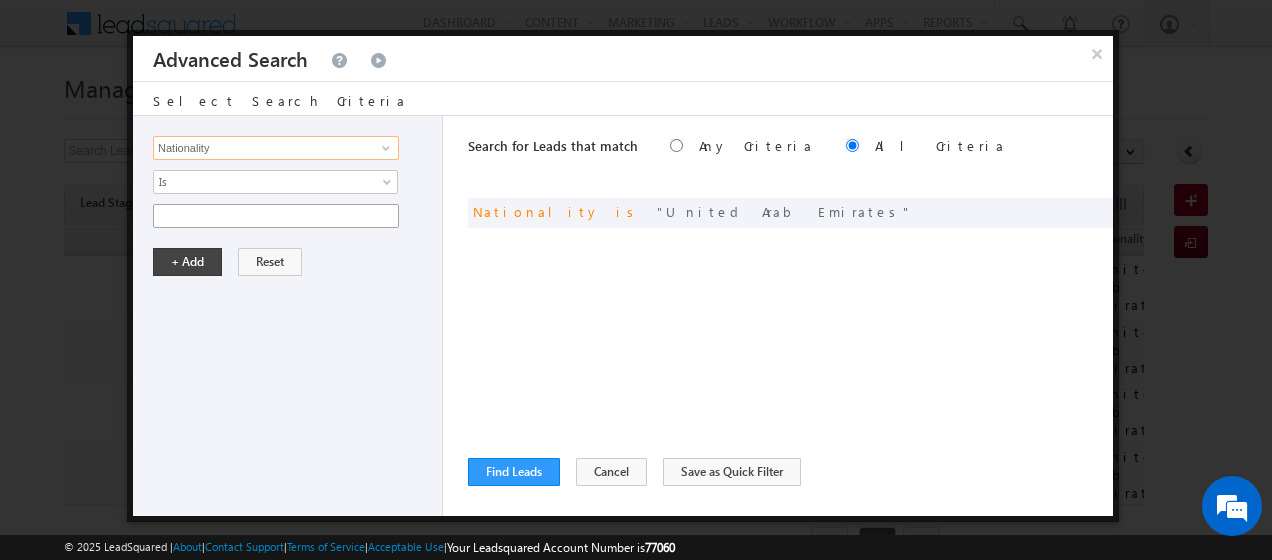 type on "Nationality" 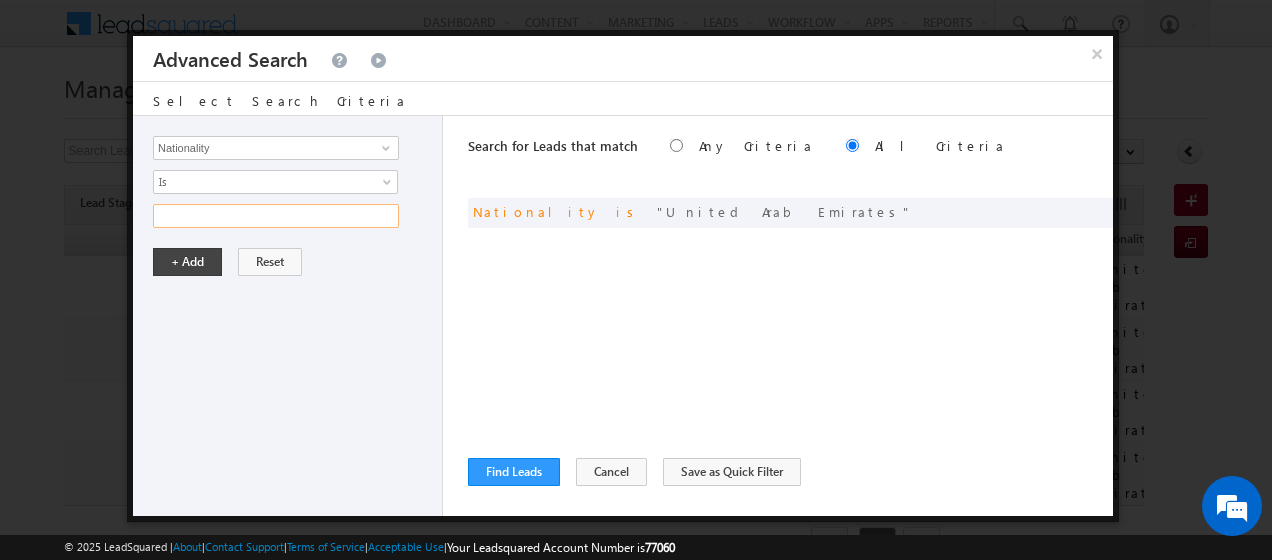 click at bounding box center [276, 216] 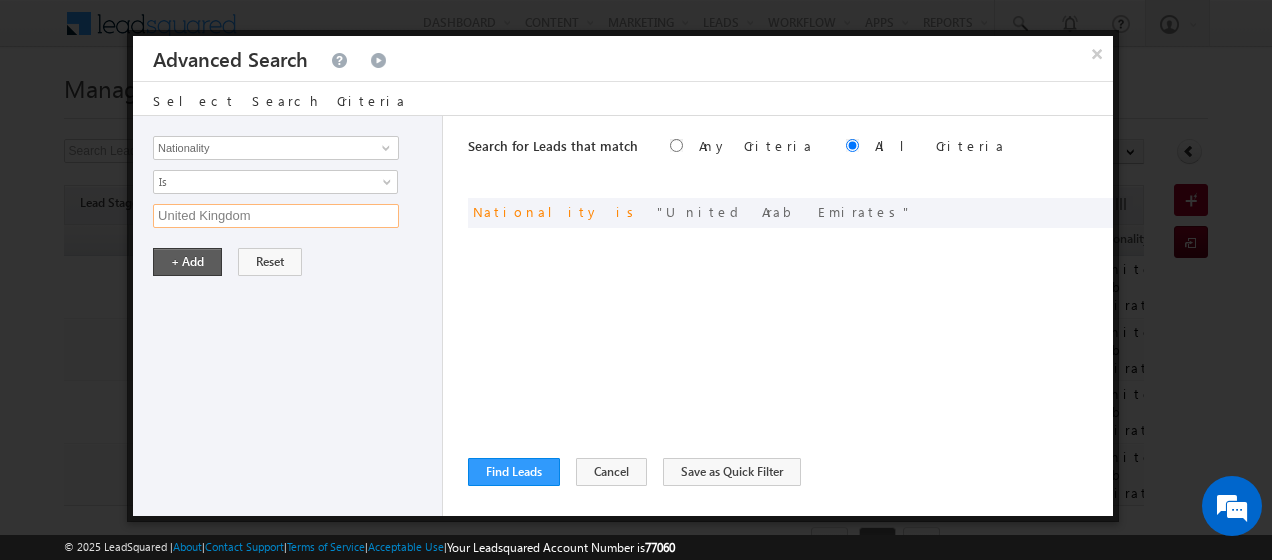 type on "United Kingdom" 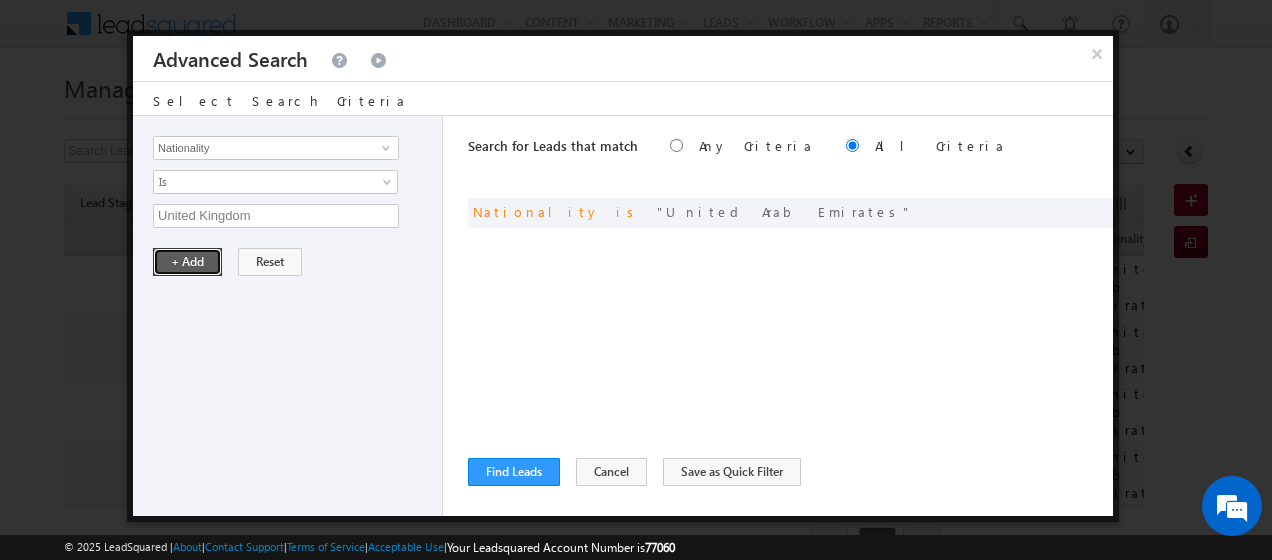 click on "+ Add" at bounding box center (187, 262) 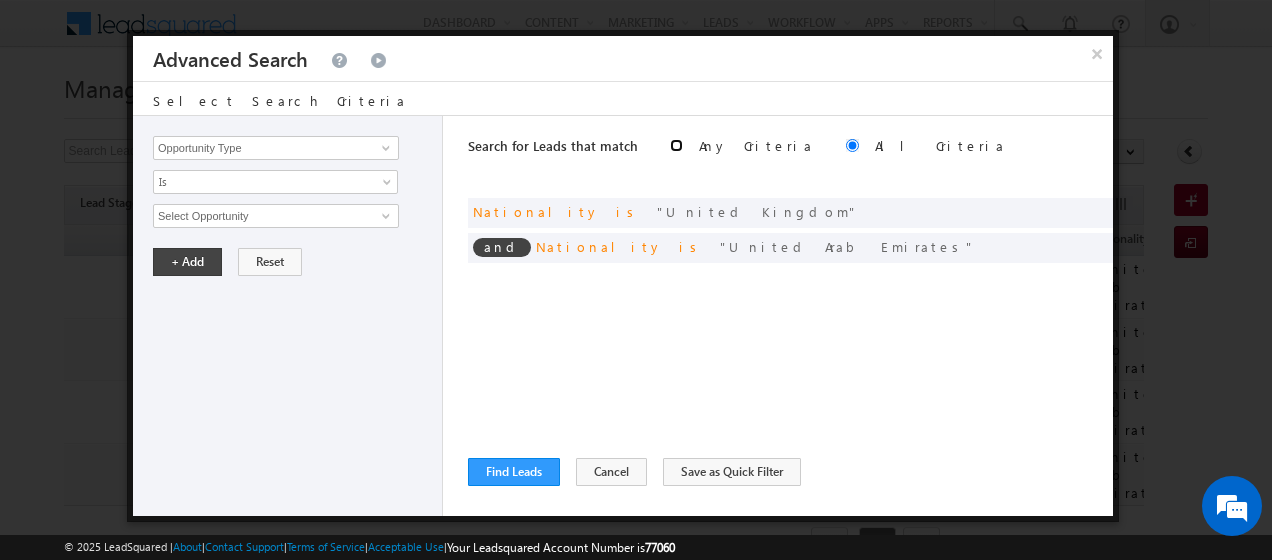 click at bounding box center (676, 145) 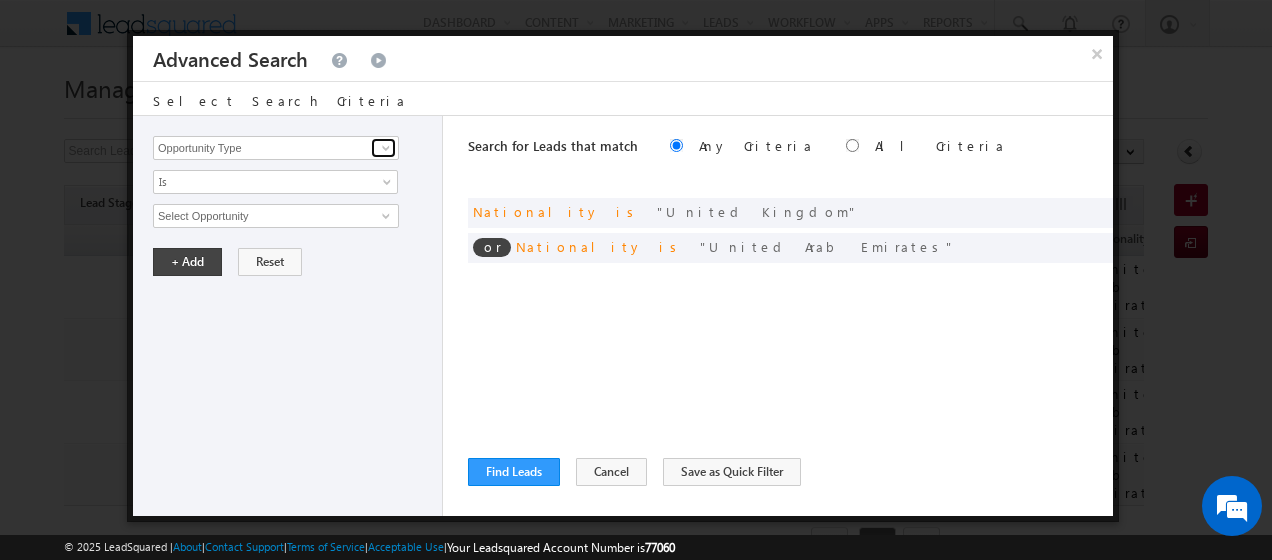 click at bounding box center (386, 148) 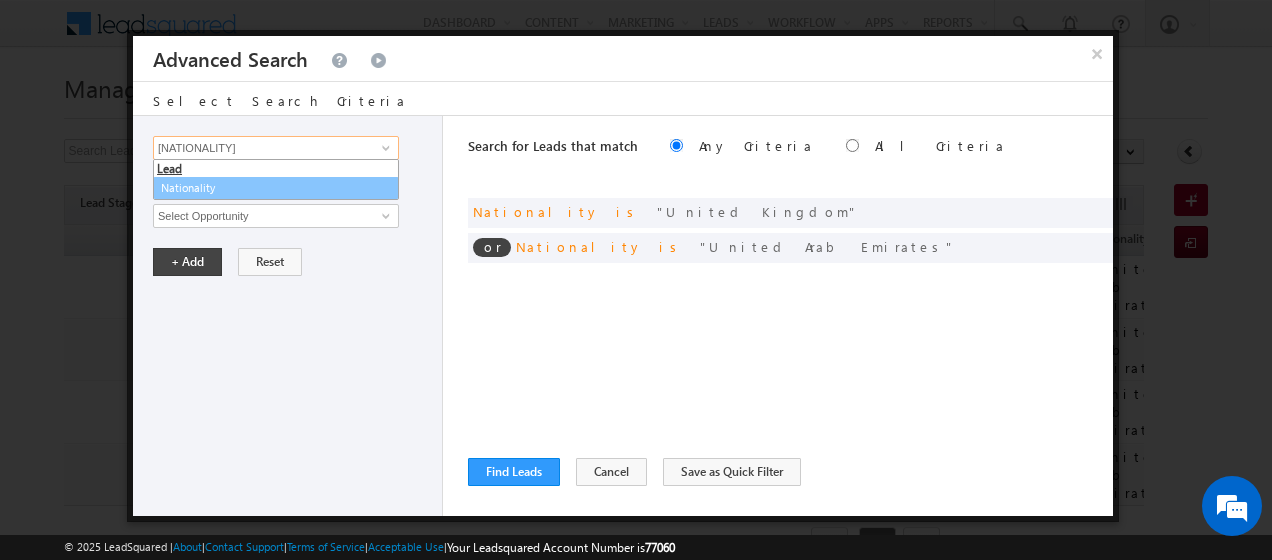 click on "Nationality" at bounding box center (276, 188) 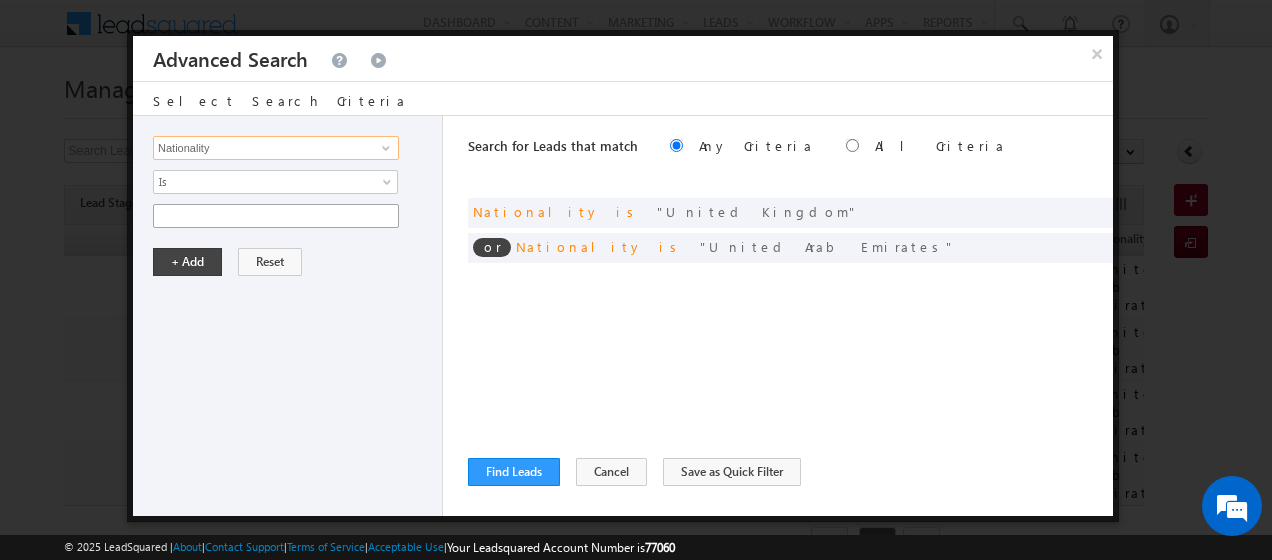 type on "Nationality" 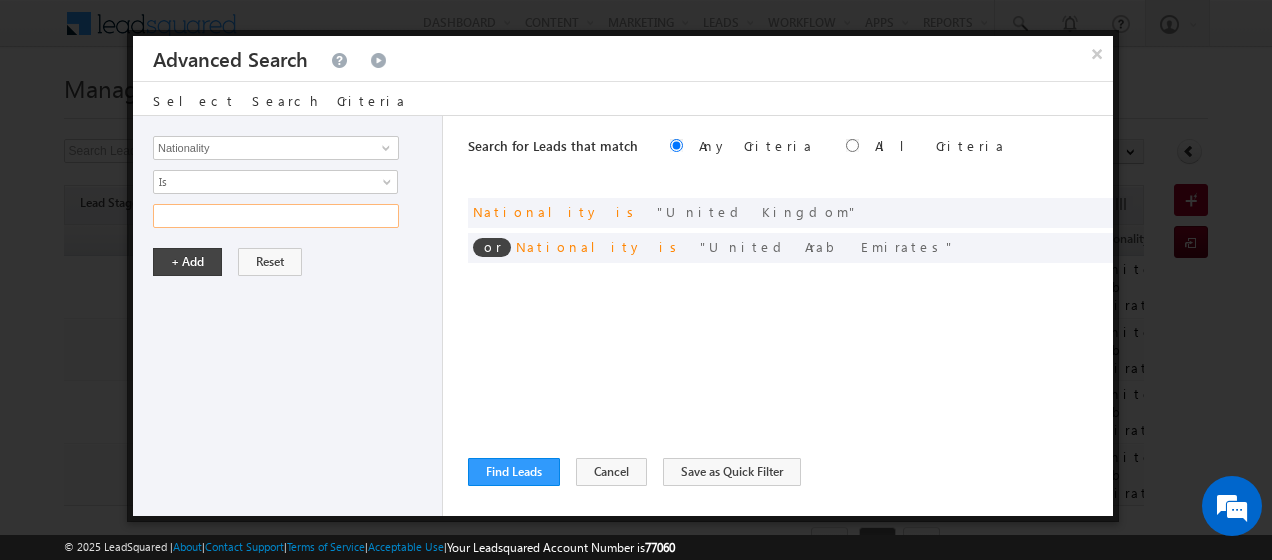 click at bounding box center [276, 216] 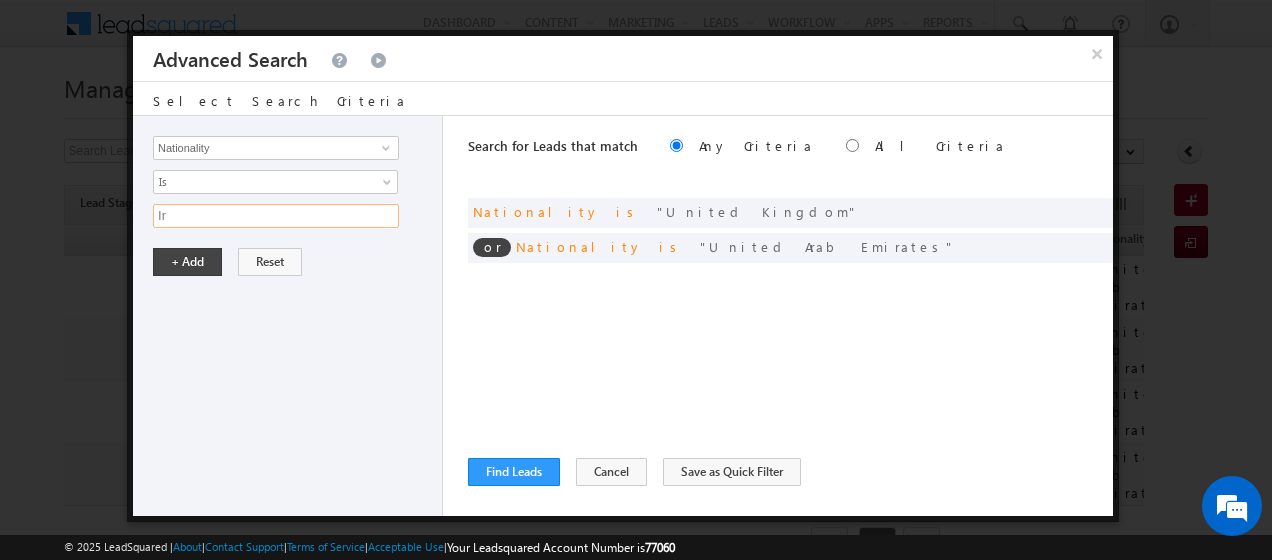 type on "I" 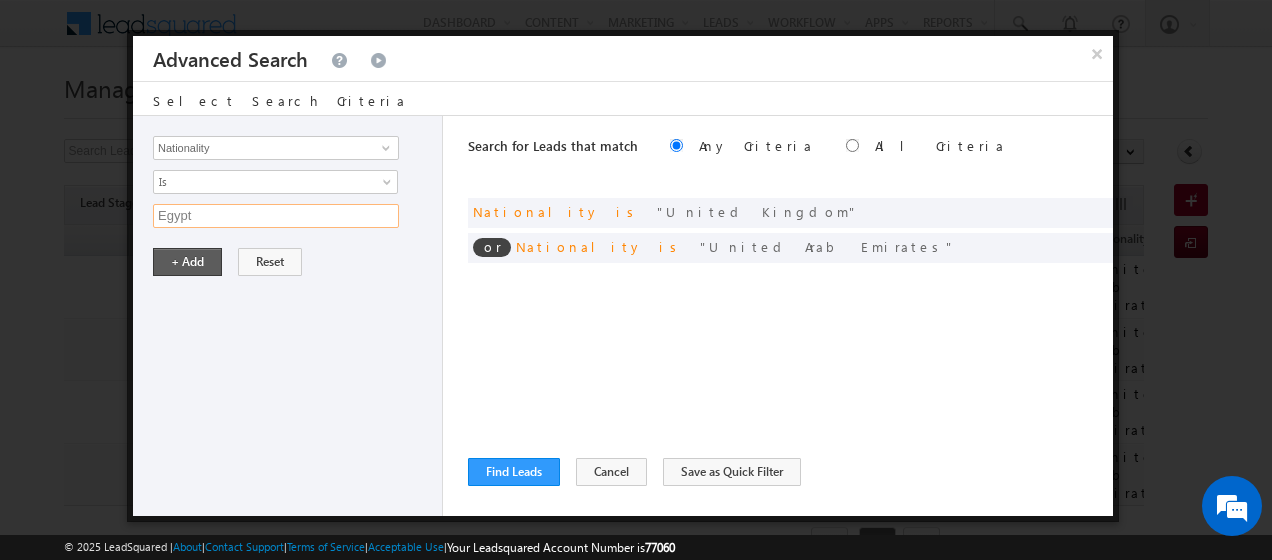 type on "Egypt" 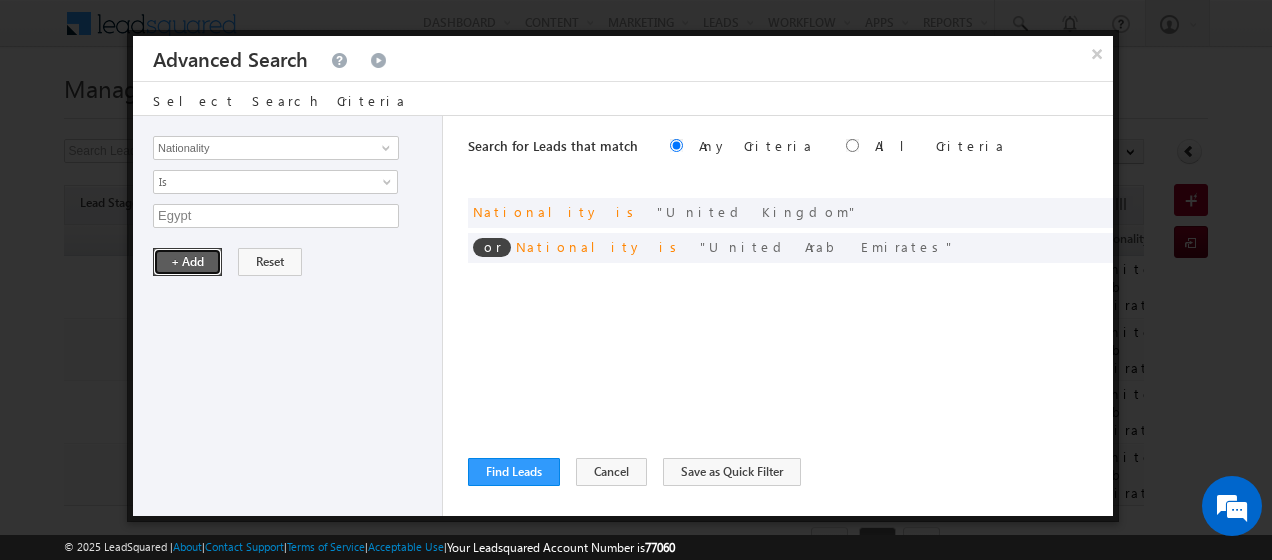 click on "+ Add" at bounding box center (187, 262) 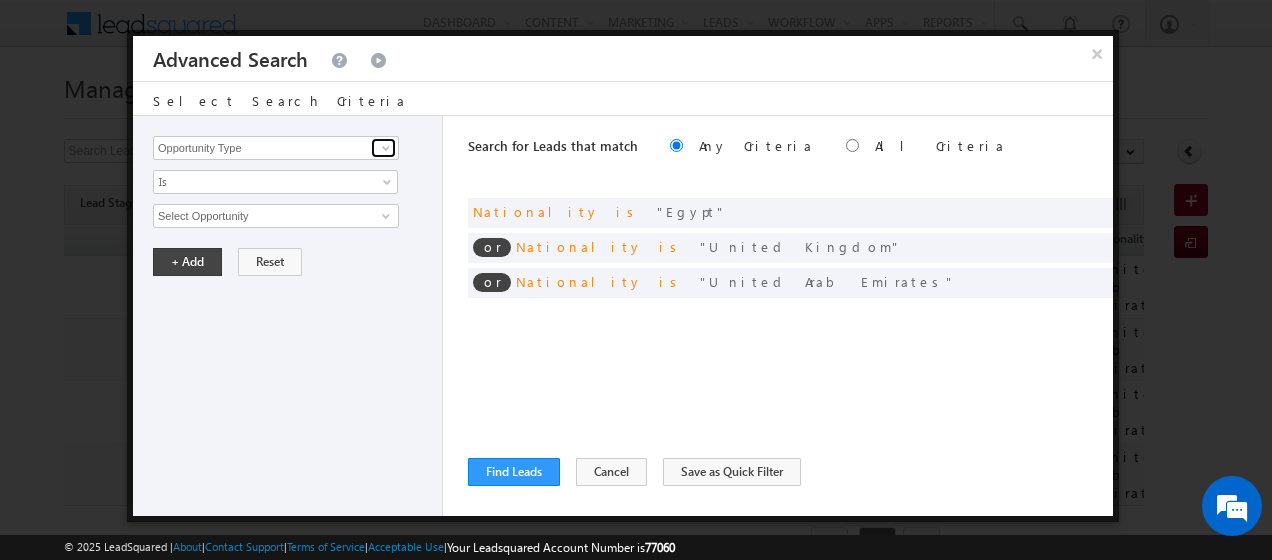 click at bounding box center [386, 148] 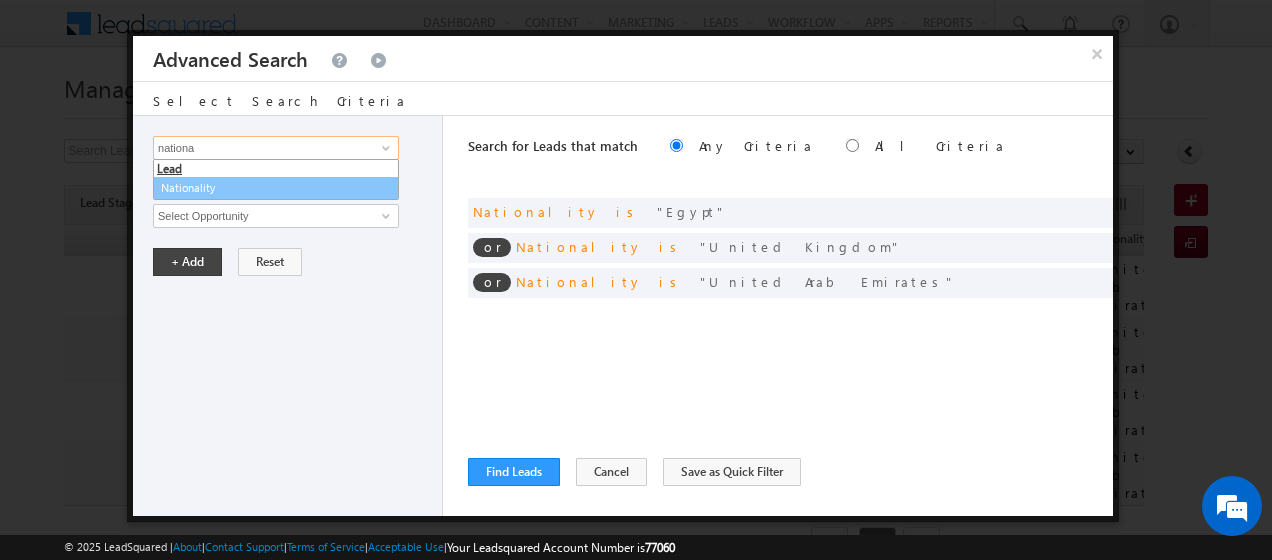 click on "Nationality" at bounding box center [276, 188] 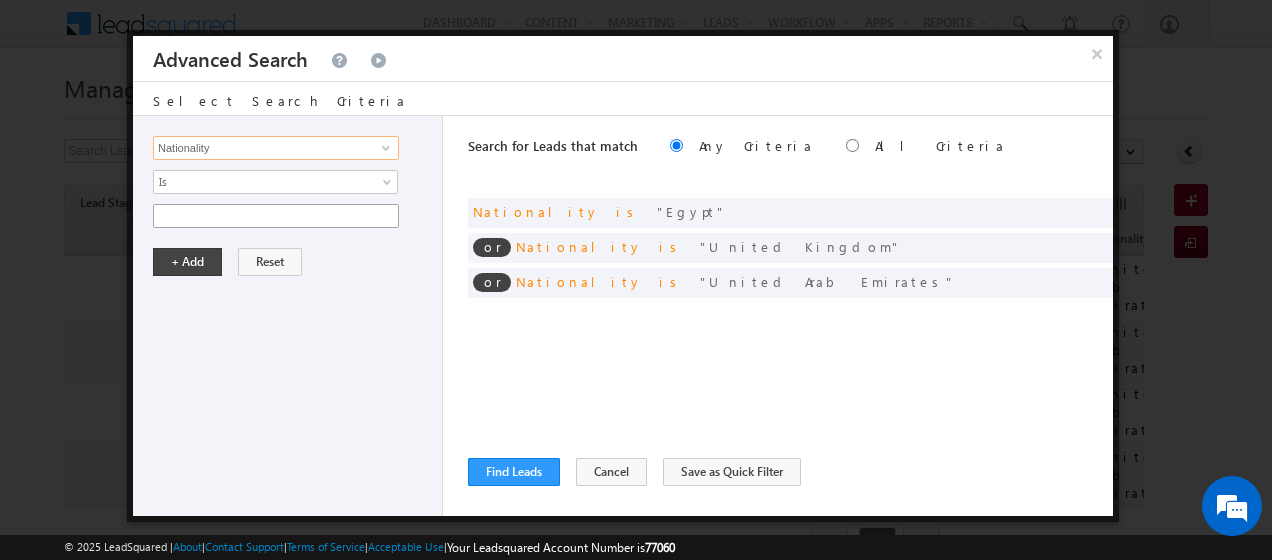type on "Nationality" 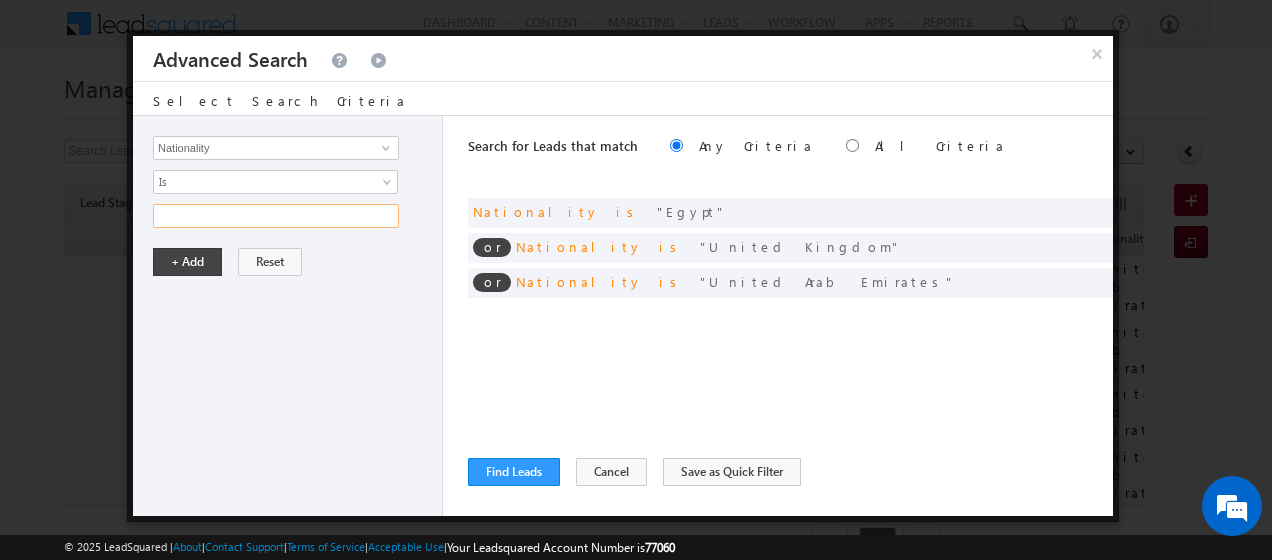 click at bounding box center [276, 216] 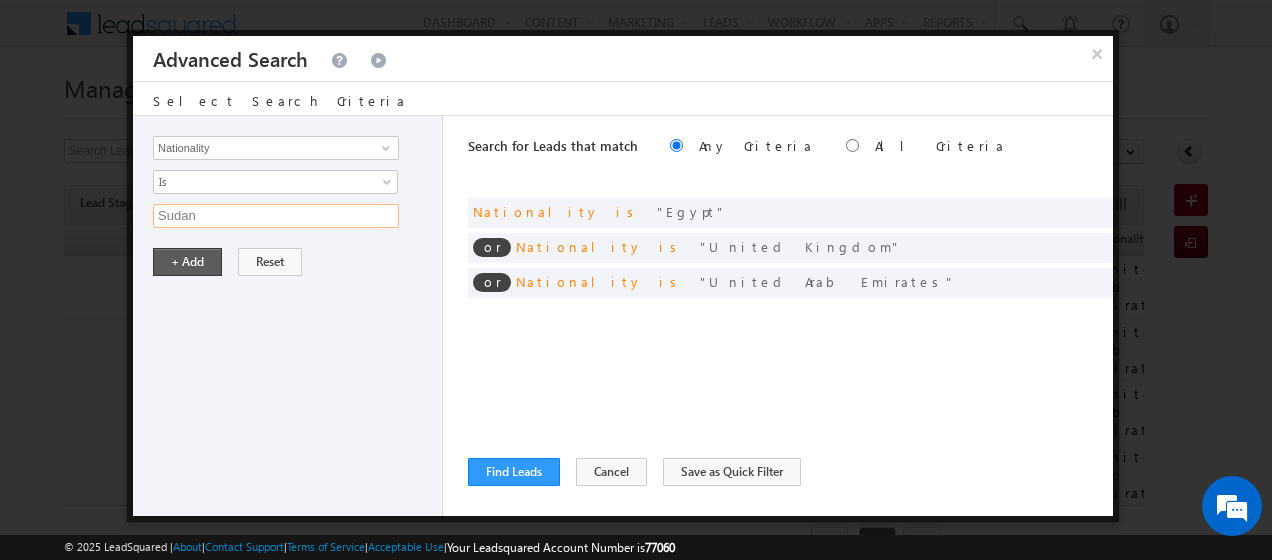 type on "Sudan" 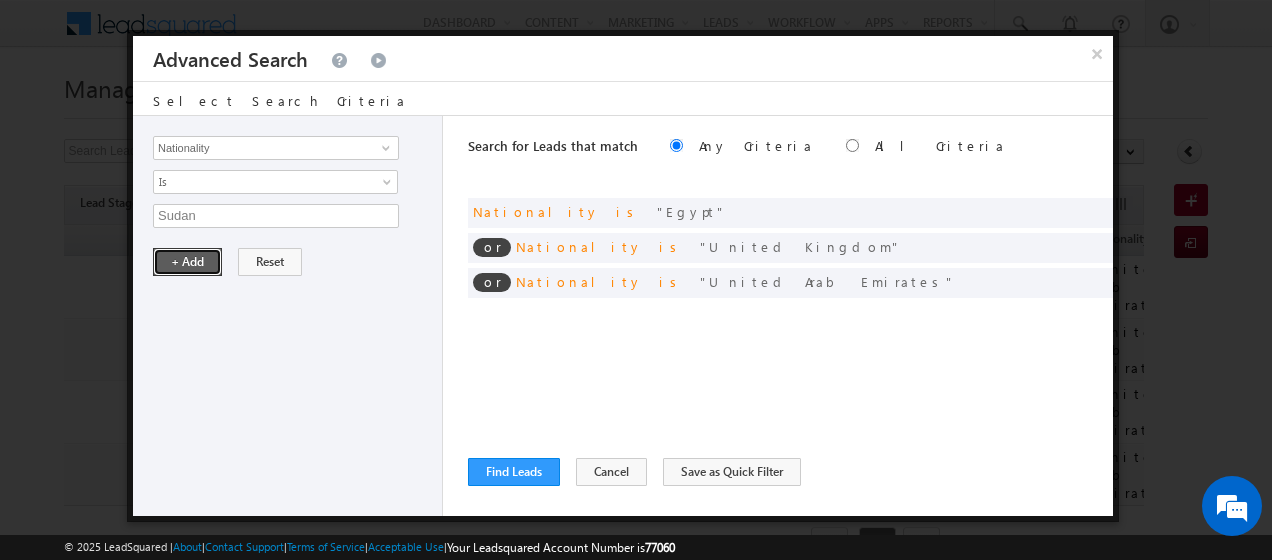 click on "+ Add" at bounding box center [187, 262] 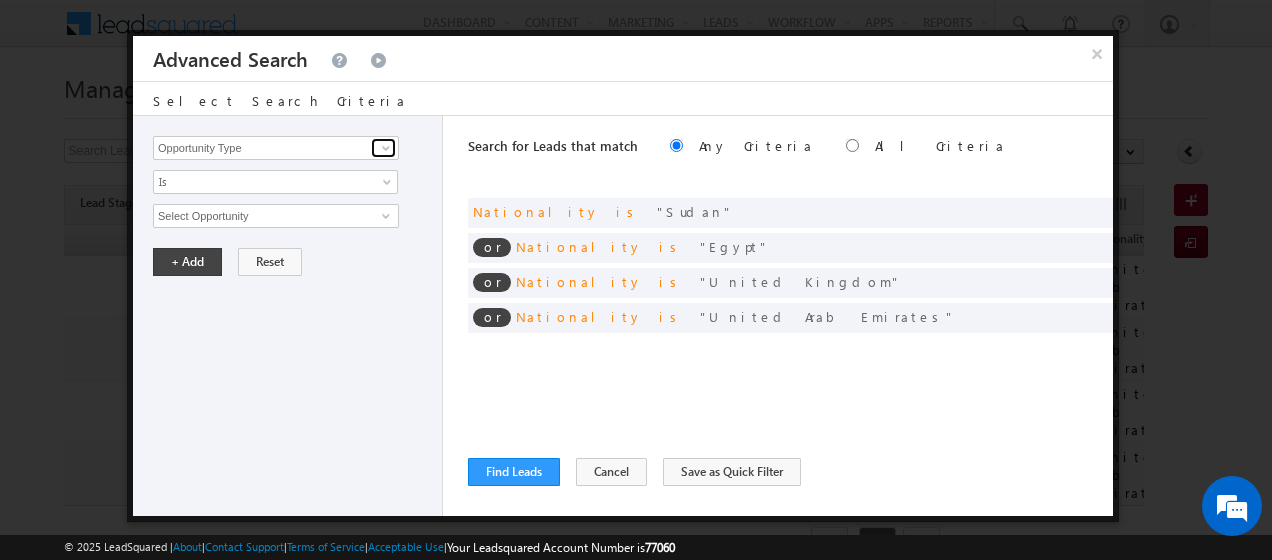 click at bounding box center [386, 148] 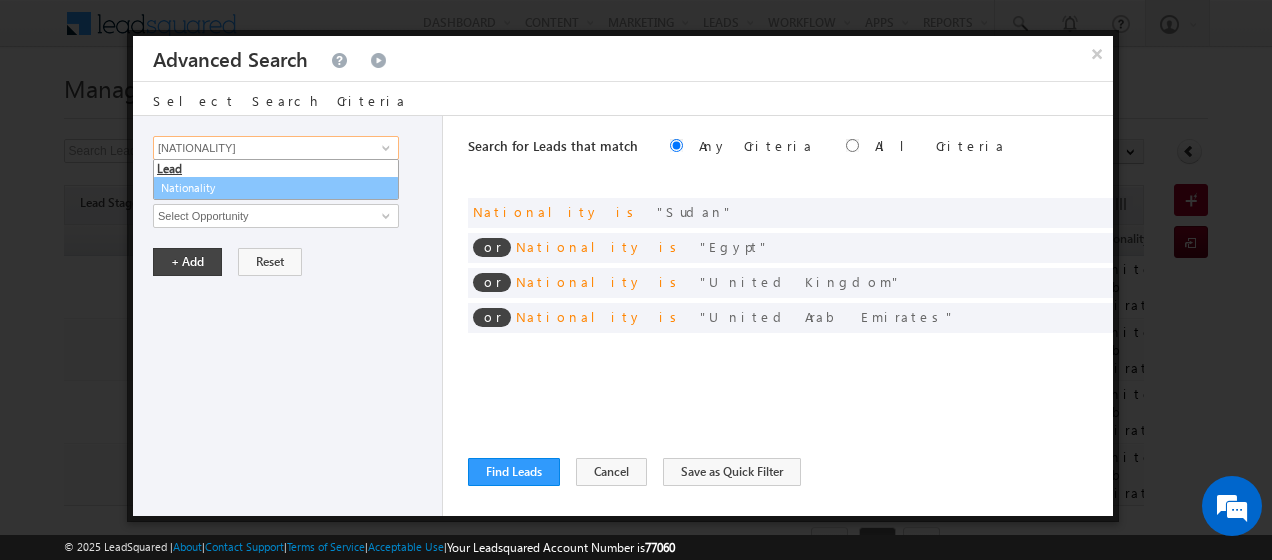 click on "Nationality" at bounding box center [276, 188] 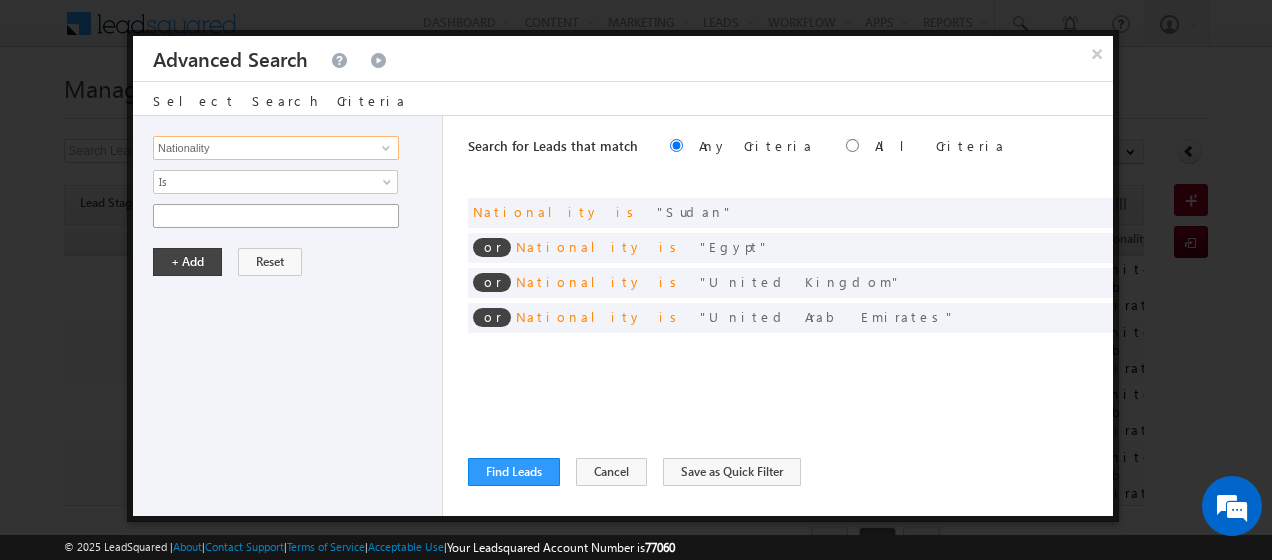 type on "Nationality" 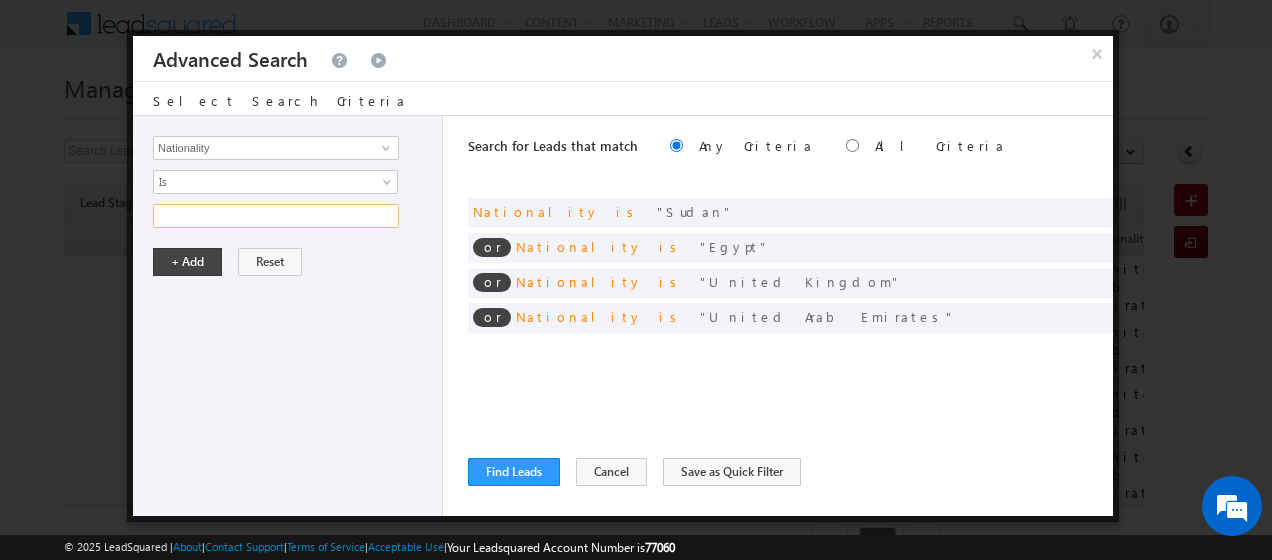 click at bounding box center [276, 216] 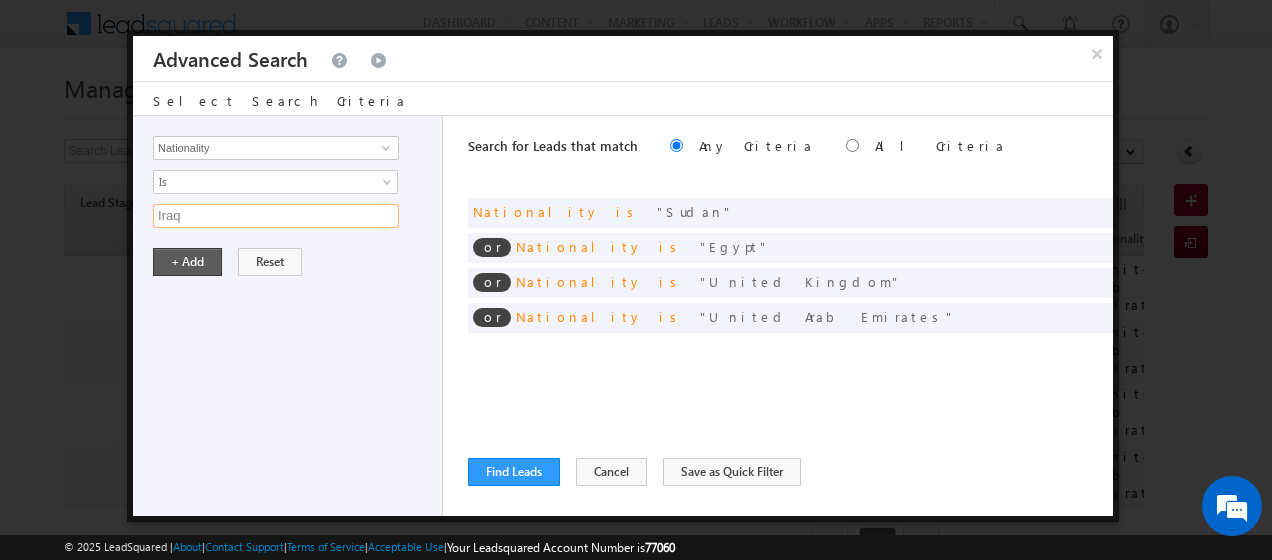 type on "Iraq" 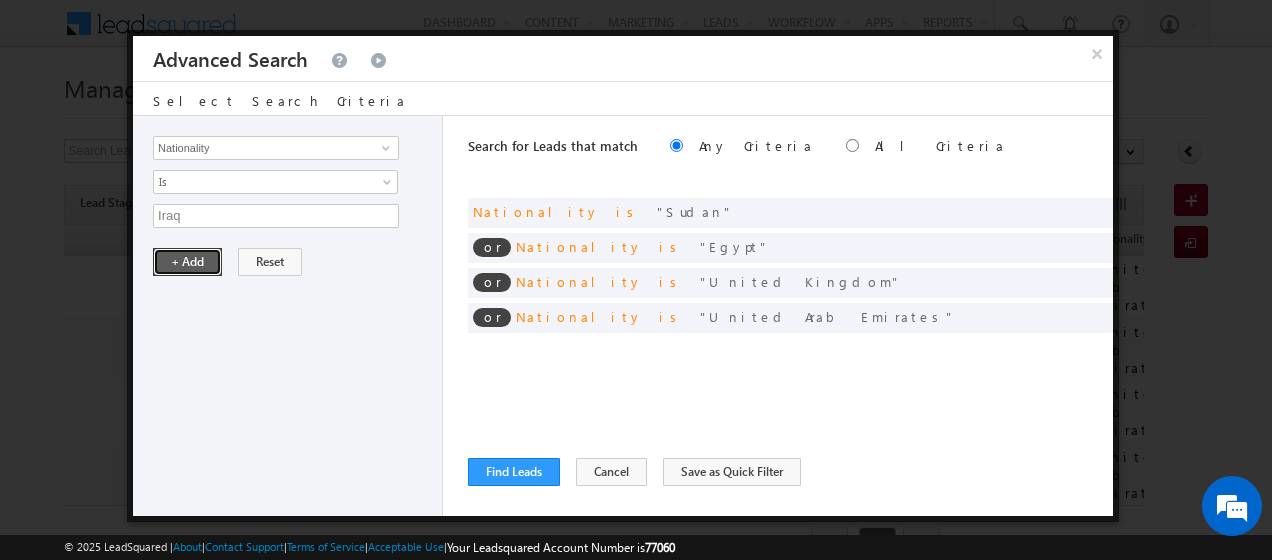 click on "+ Add" at bounding box center [187, 262] 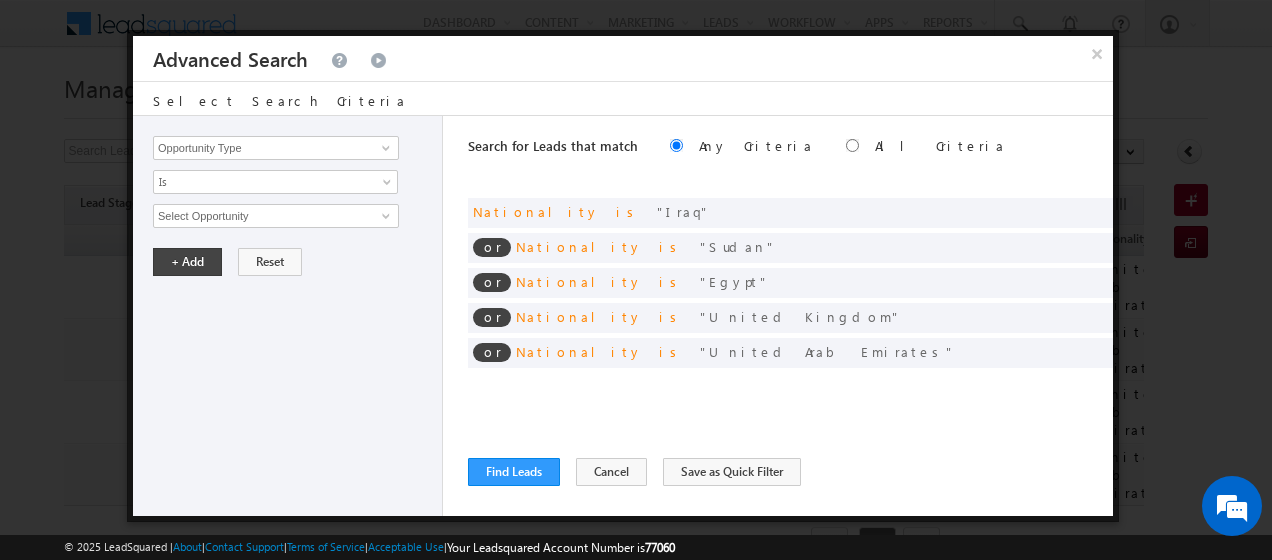 click on "Search for Leads that match
Any Criteria
All Criteria
Note that the current triggering entity  is not considered  in the condition
If more than one opportunities are returned, the opportunity which is  most recently created  will be considered.
Descending
Ascending
or  Nationality   is   [NATIONALITY]     or  Nationality   is   [NATIONALITY]" at bounding box center [790, 316] 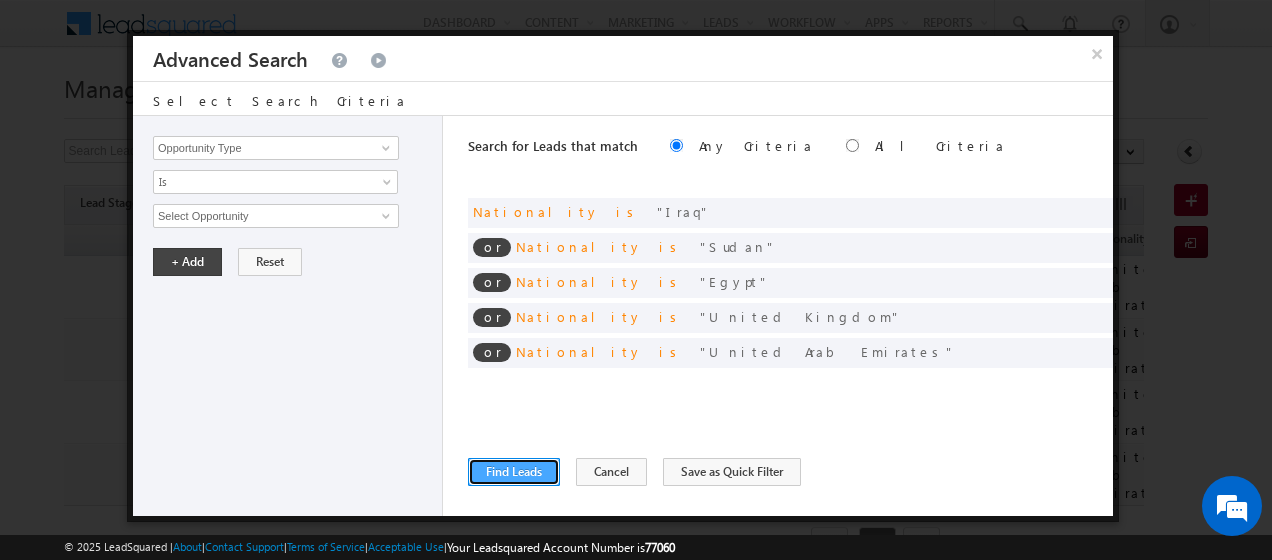 click on "Find Leads" at bounding box center [514, 472] 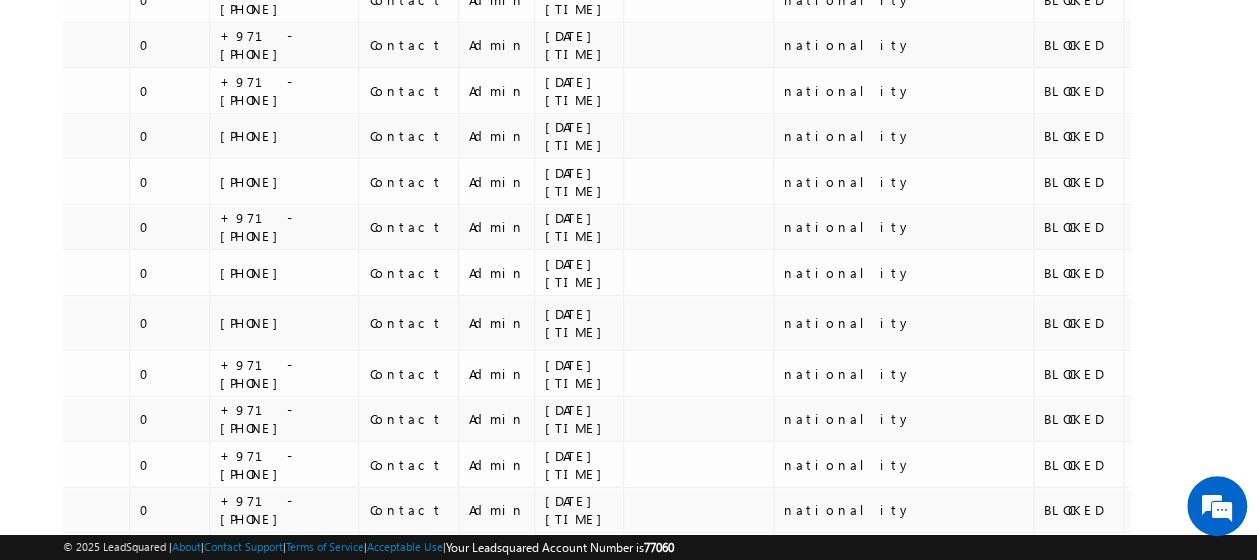 scroll, scrollTop: 9184, scrollLeft: 0, axis: vertical 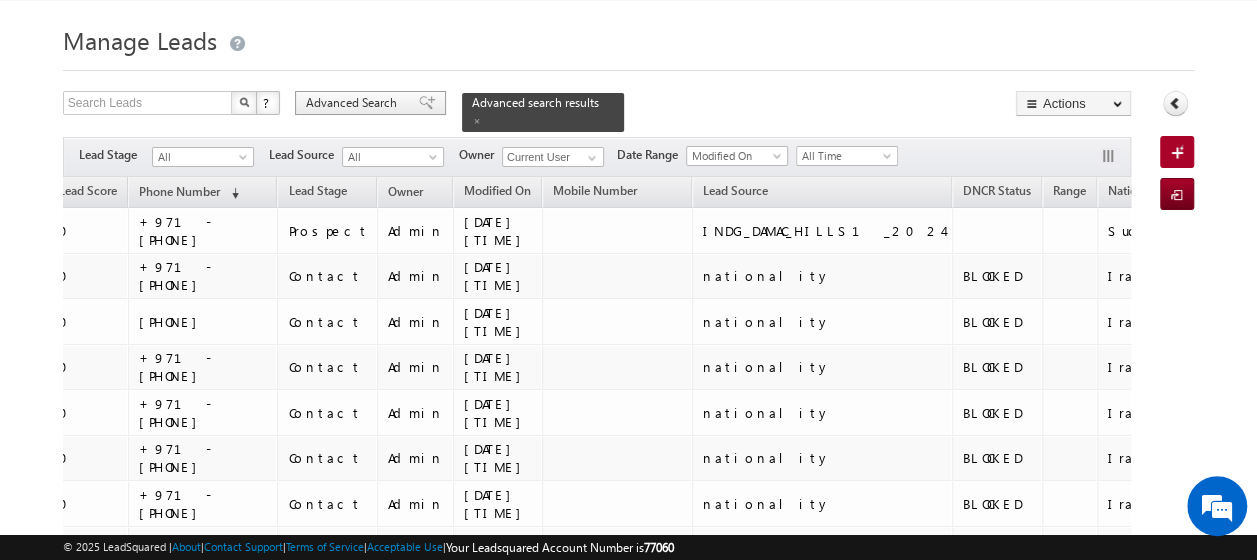click on "Advanced Search" at bounding box center [354, 103] 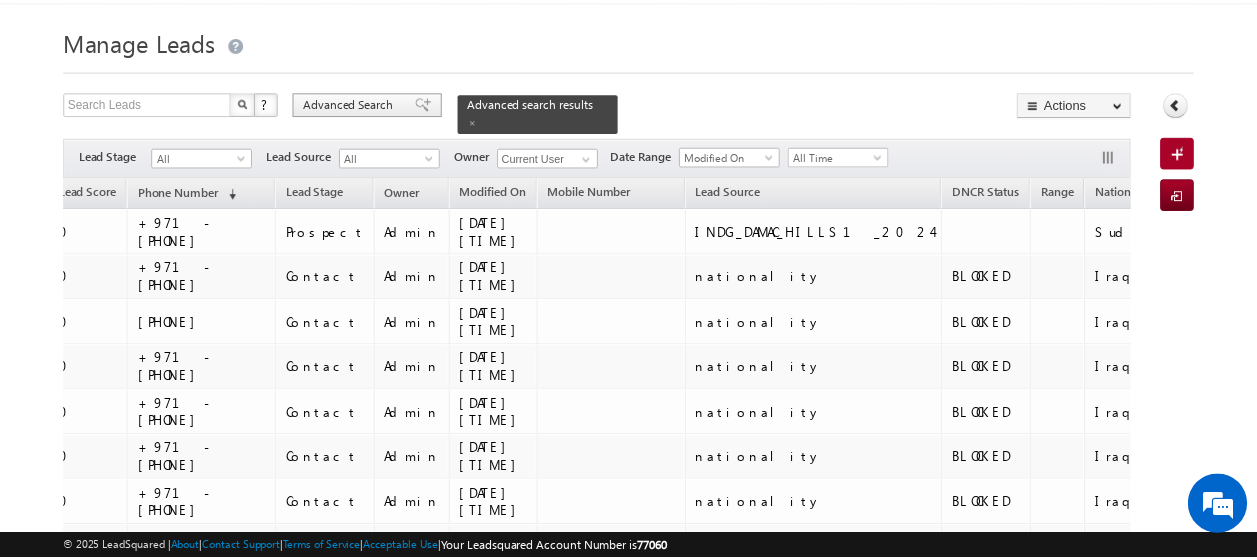 scroll, scrollTop: 0, scrollLeft: 272, axis: horizontal 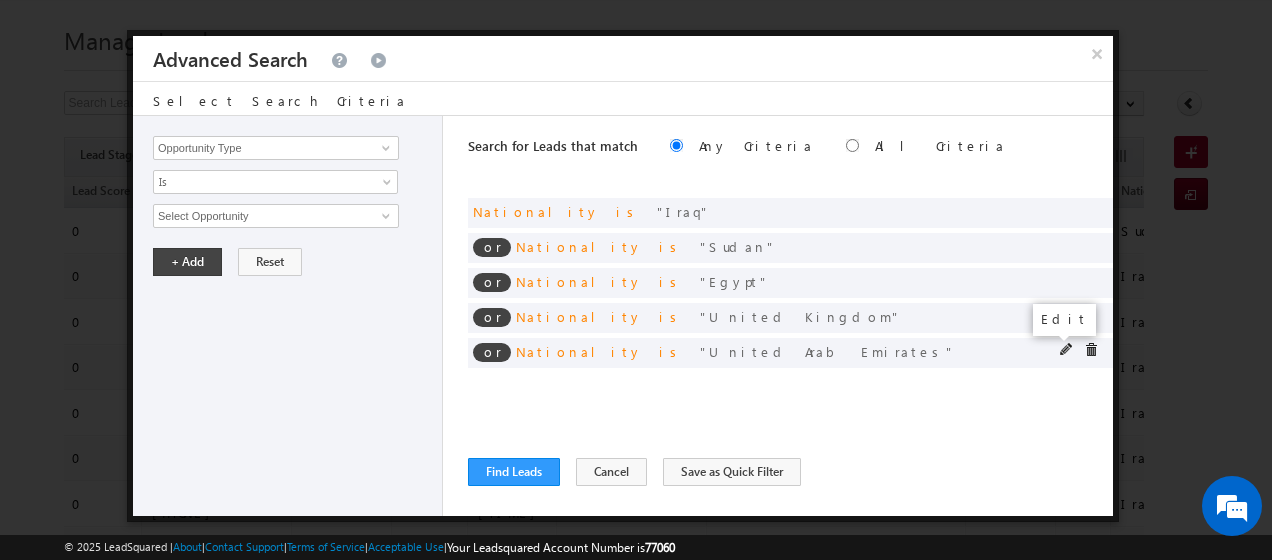 click at bounding box center (1067, 350) 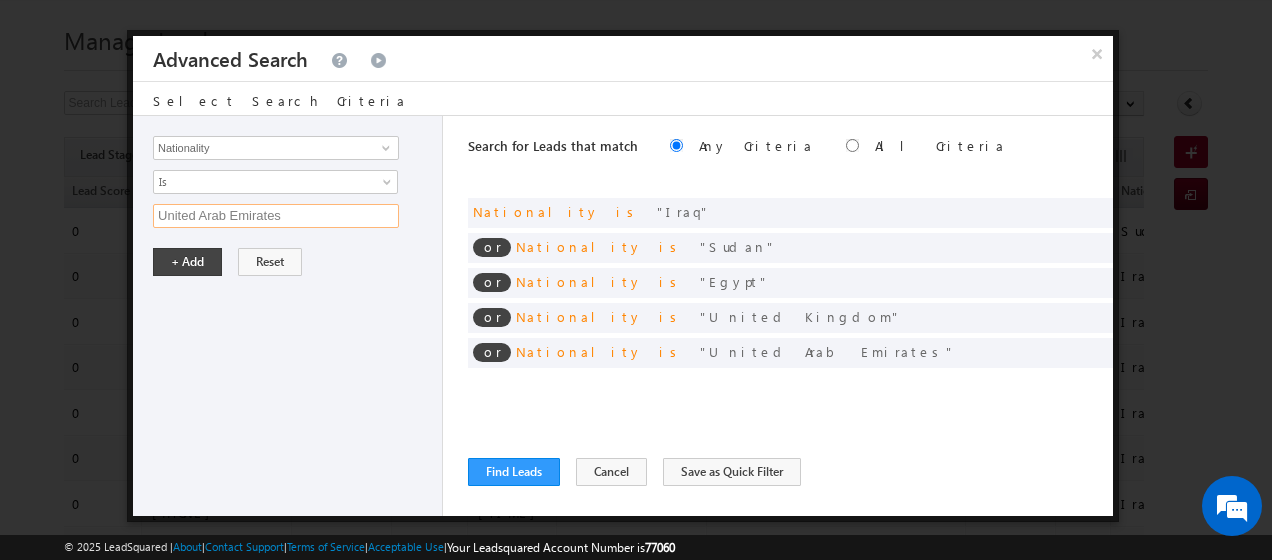click on "United Arab Emirates" at bounding box center (276, 216) 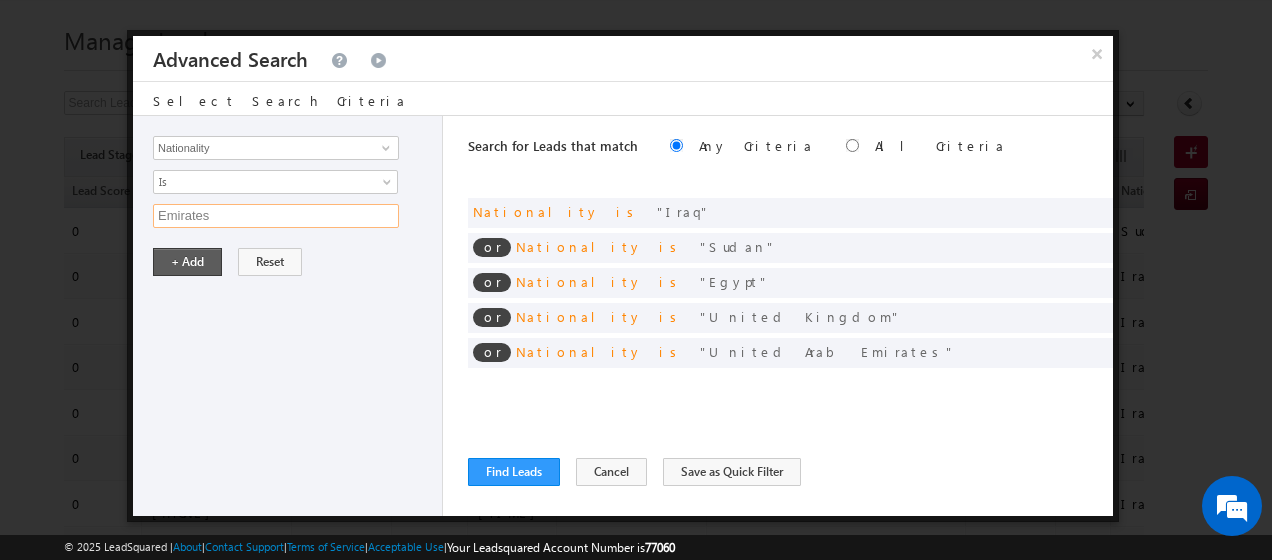 type on "Emirates" 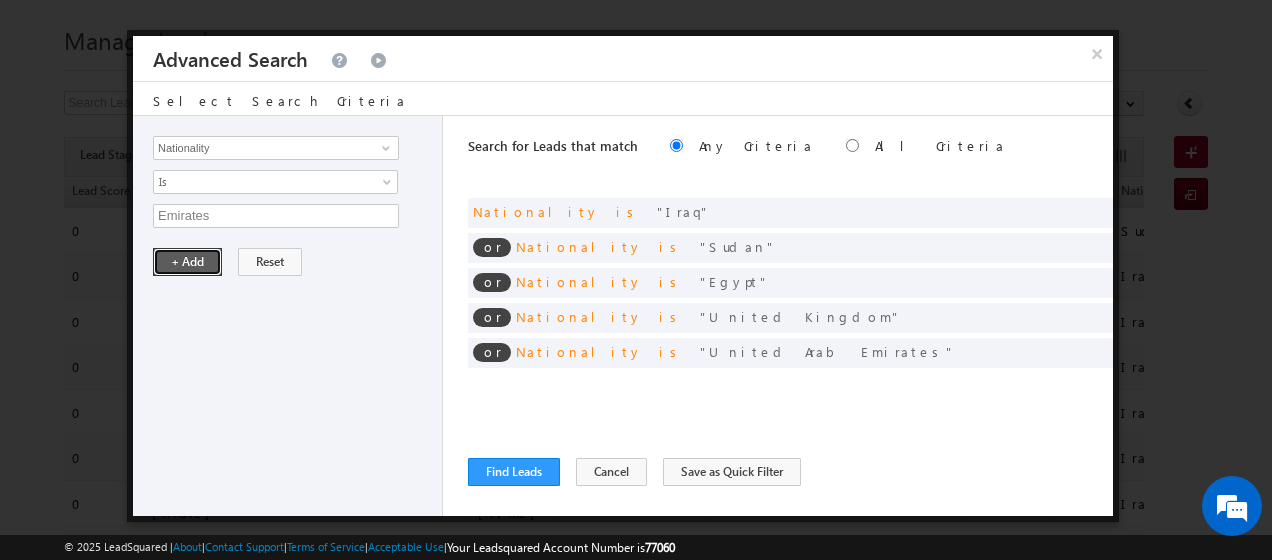 click on "+ Add" at bounding box center [187, 262] 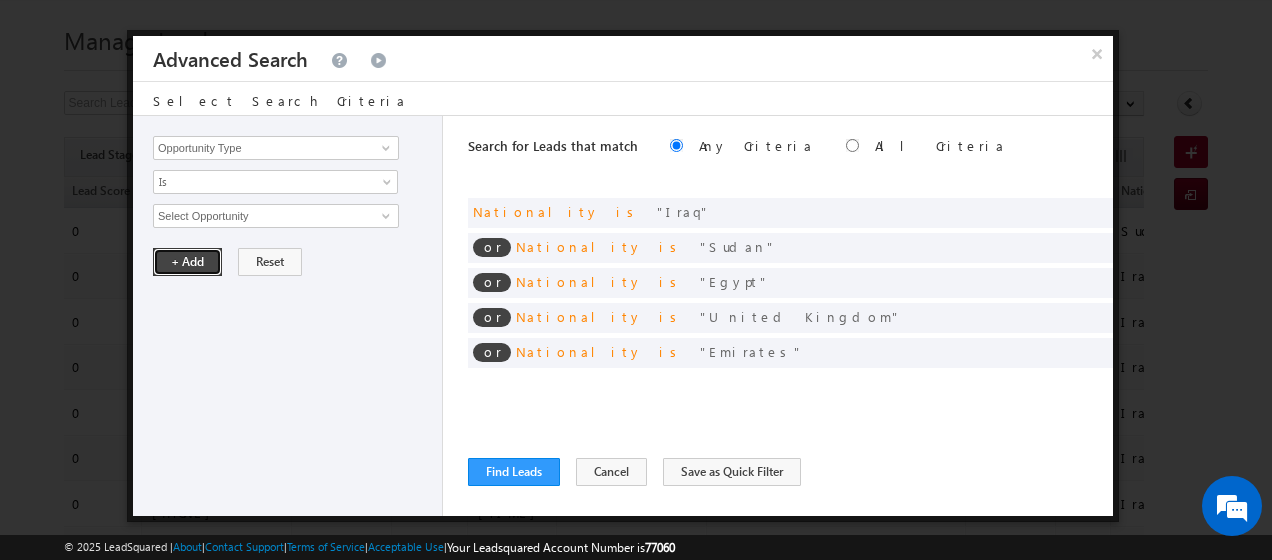 type 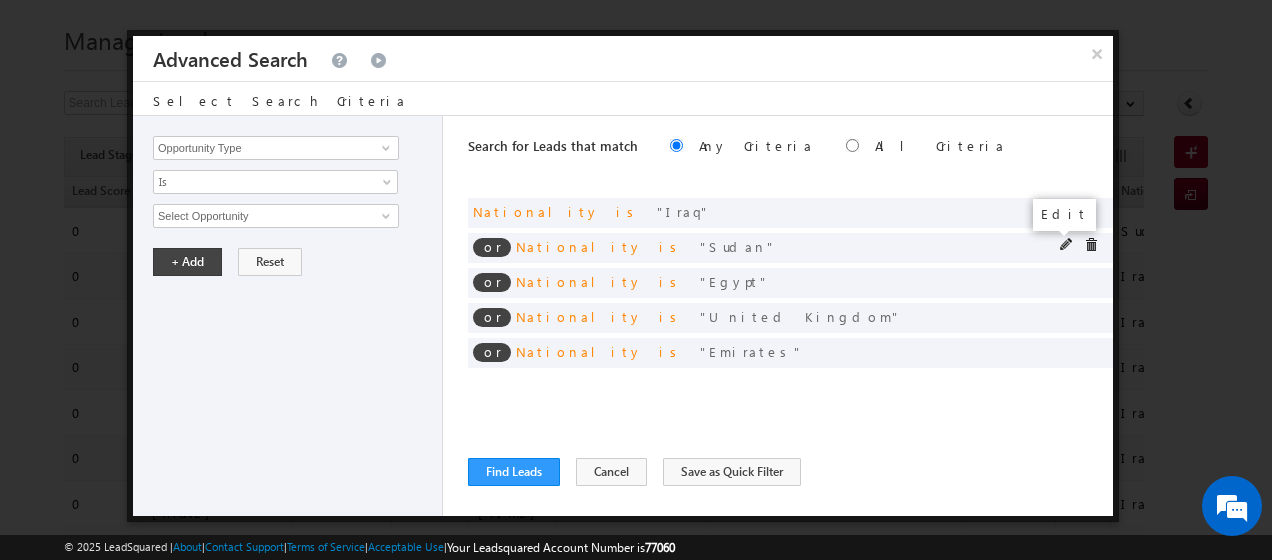 click at bounding box center (1067, 245) 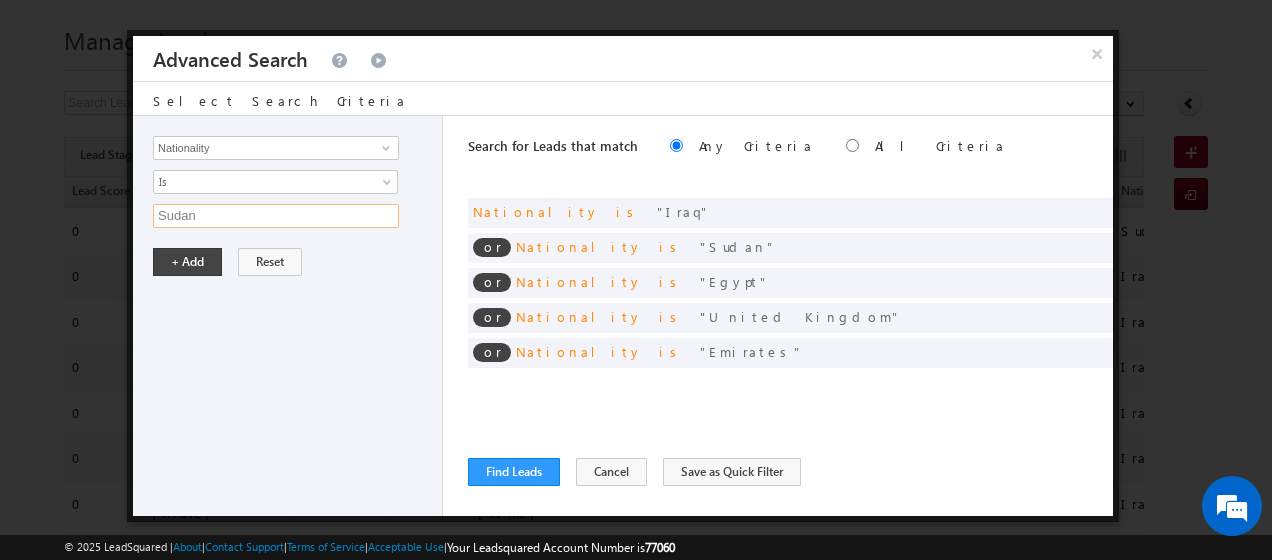 click on "Sudan" at bounding box center (276, 216) 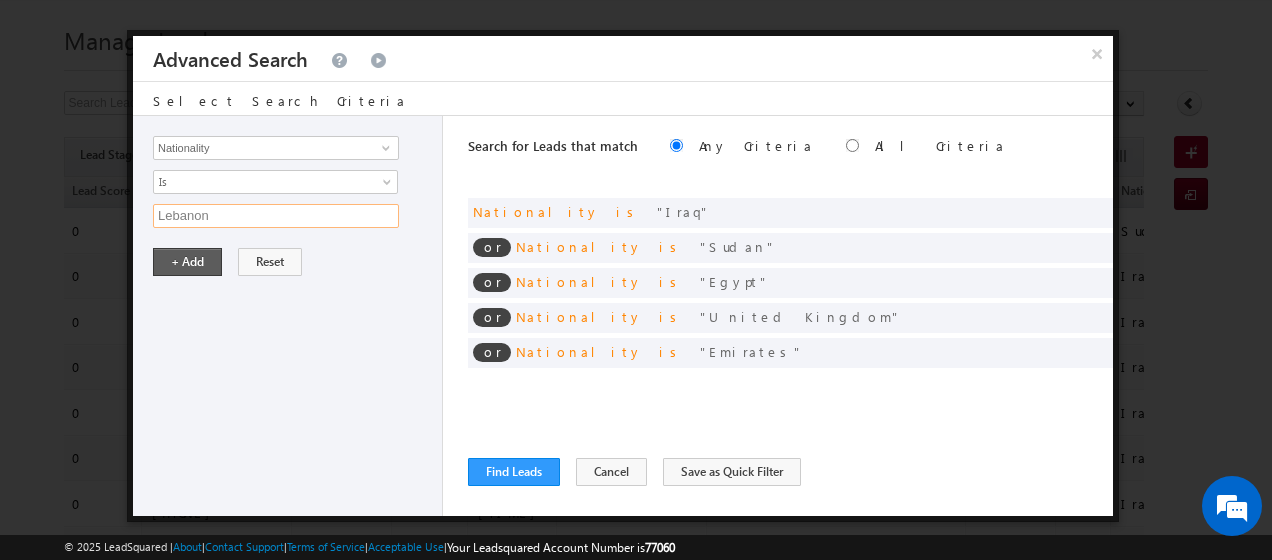 type on "Lebanon" 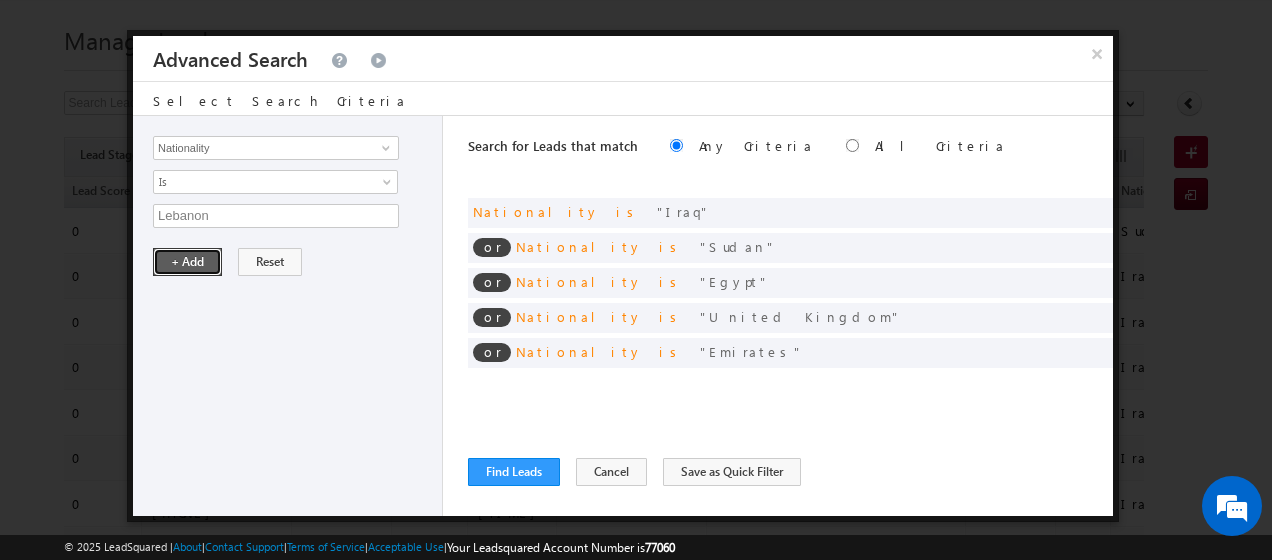 click on "+ Add" at bounding box center [187, 262] 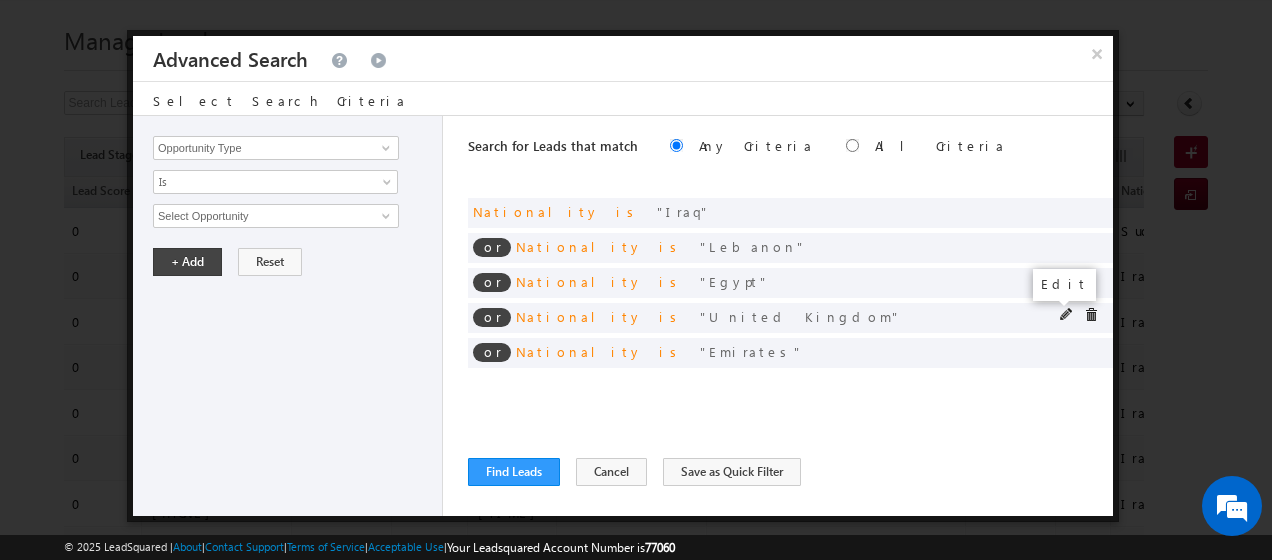 click at bounding box center (1067, 315) 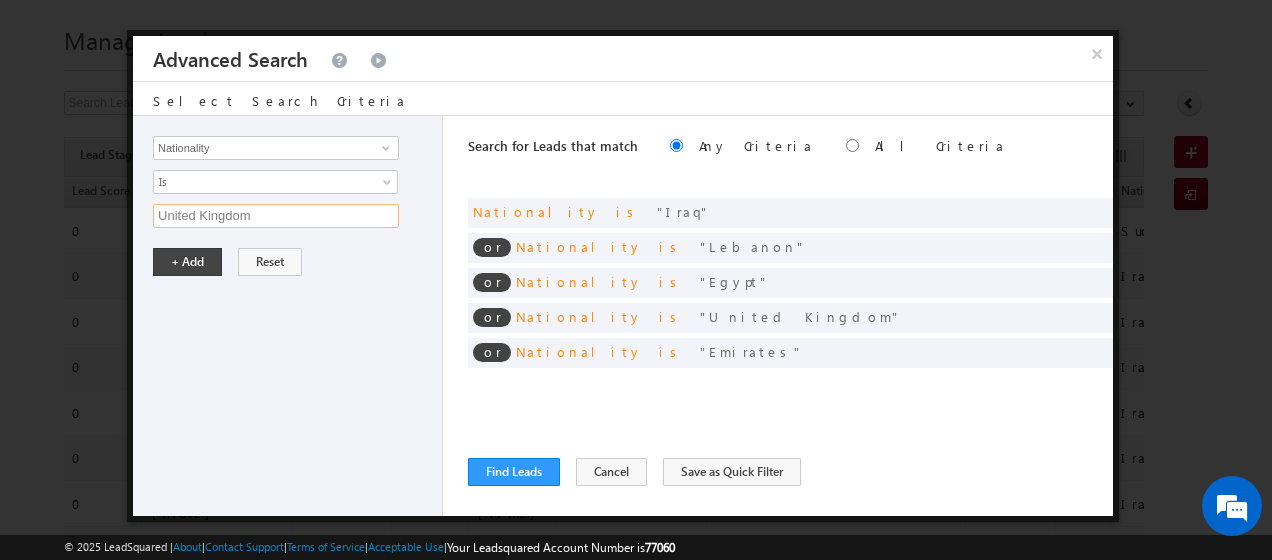 click on "United Kingdom" at bounding box center (276, 216) 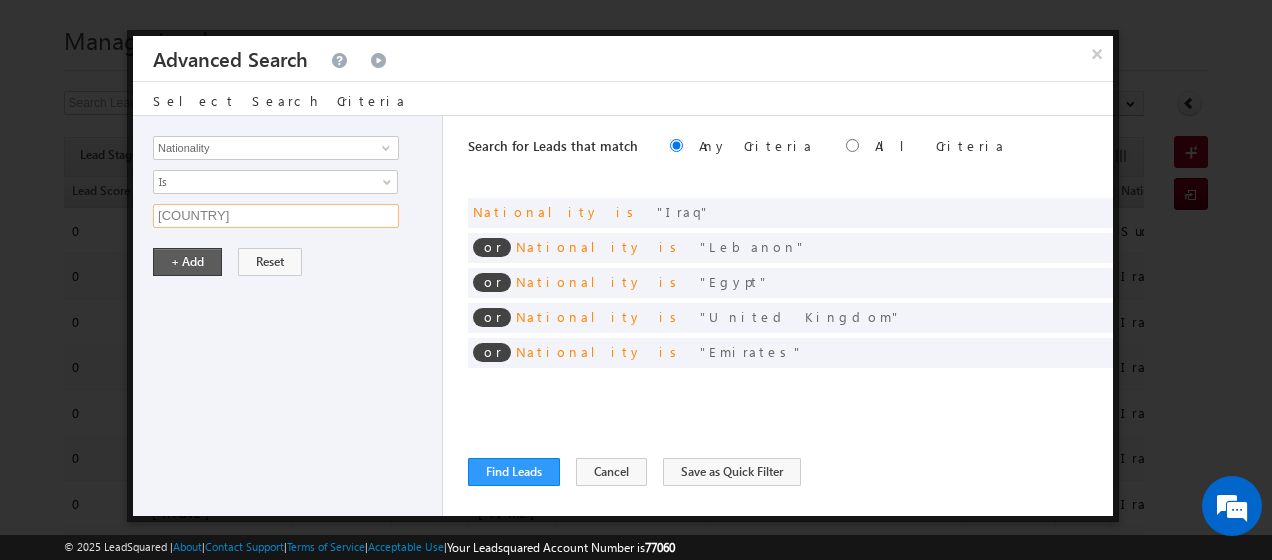 type on "[COUNTRY]" 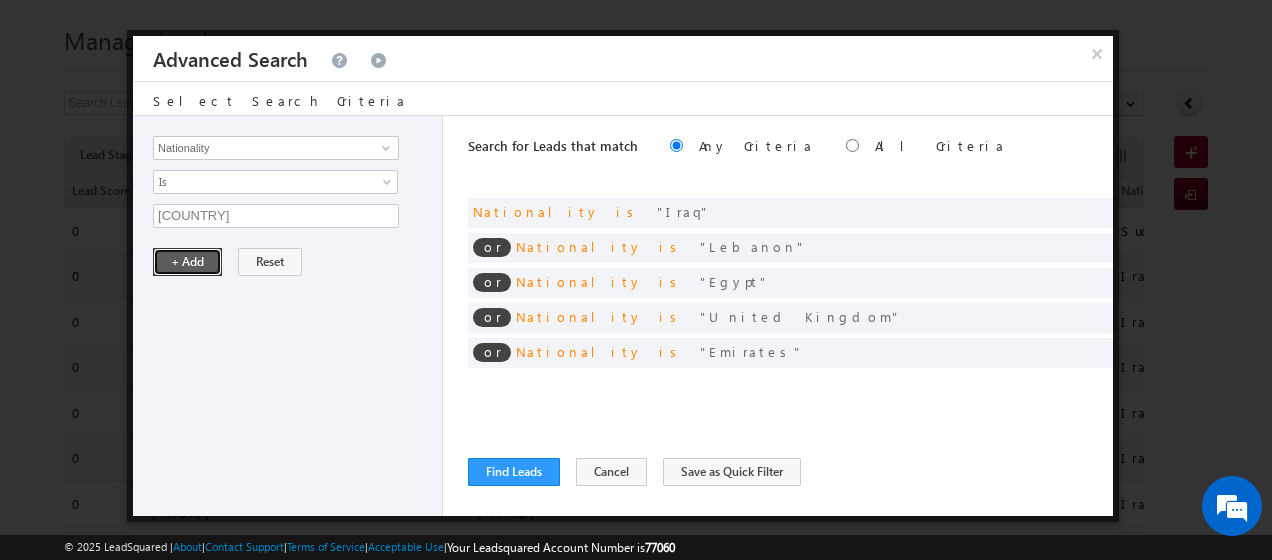 click on "+ Add" at bounding box center (187, 262) 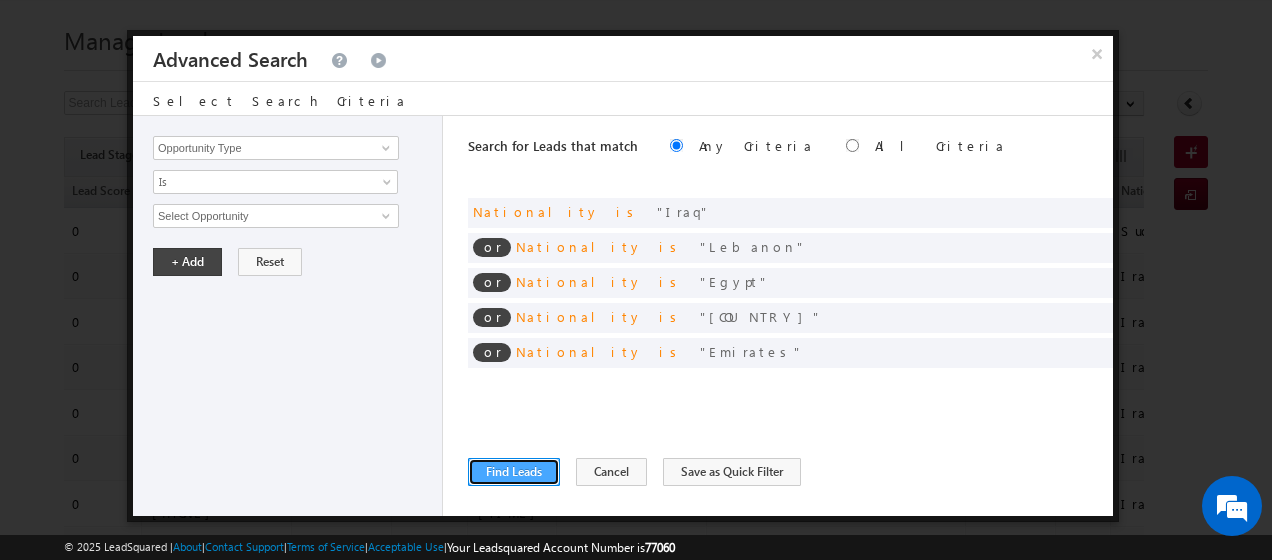 click on "Find Leads" at bounding box center [514, 472] 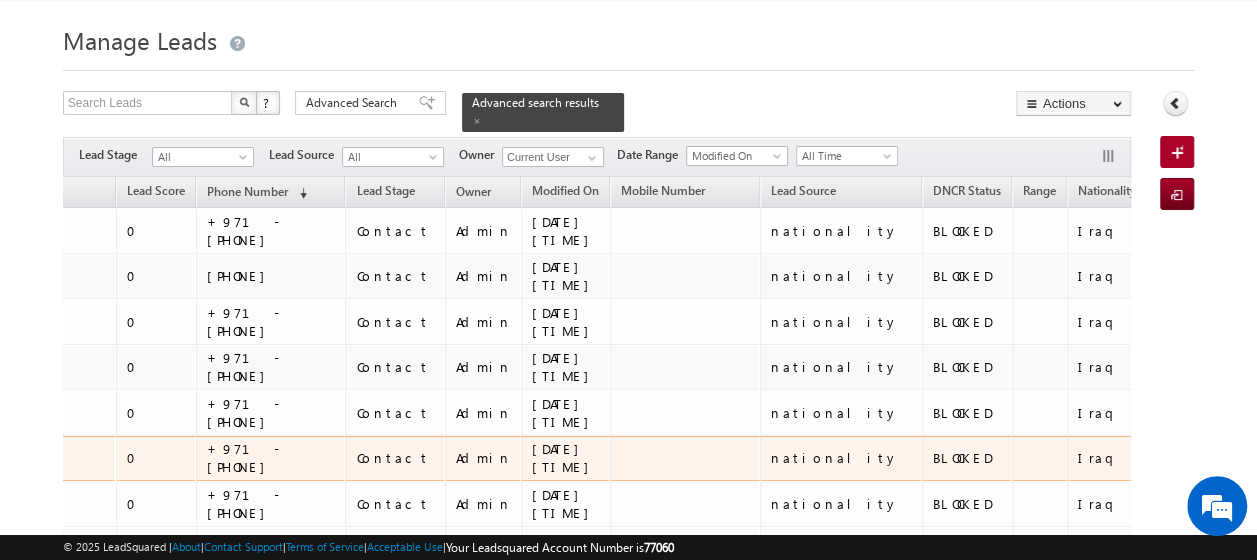 scroll, scrollTop: 0, scrollLeft: 216, axis: horizontal 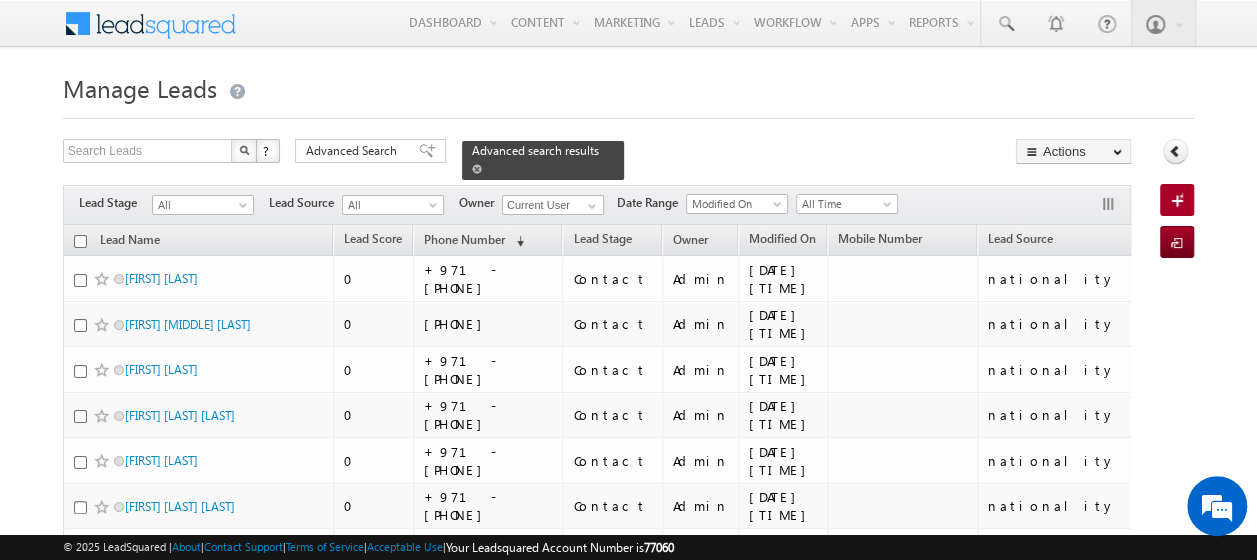 click on "Advanced search results" at bounding box center (535, 150) 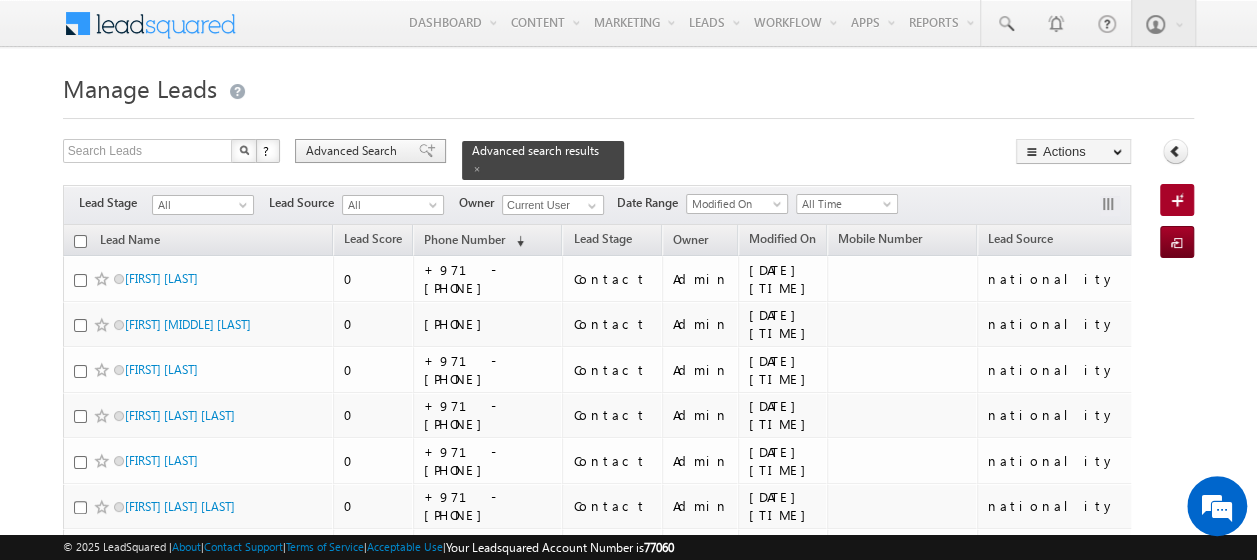 click on "Advanced Search" at bounding box center [354, 151] 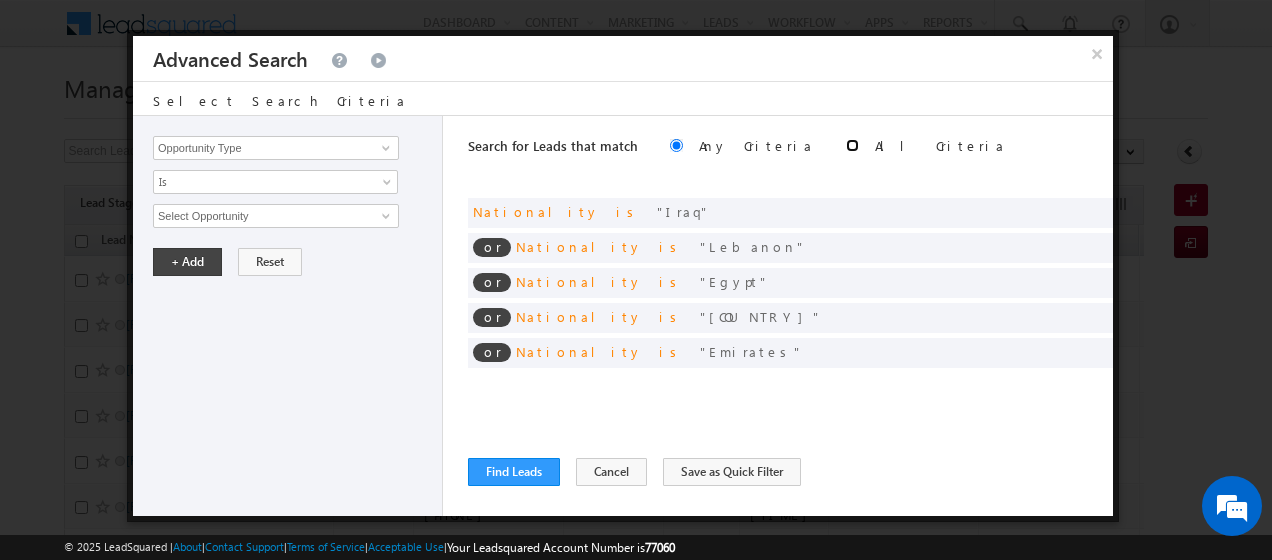 click at bounding box center (852, 145) 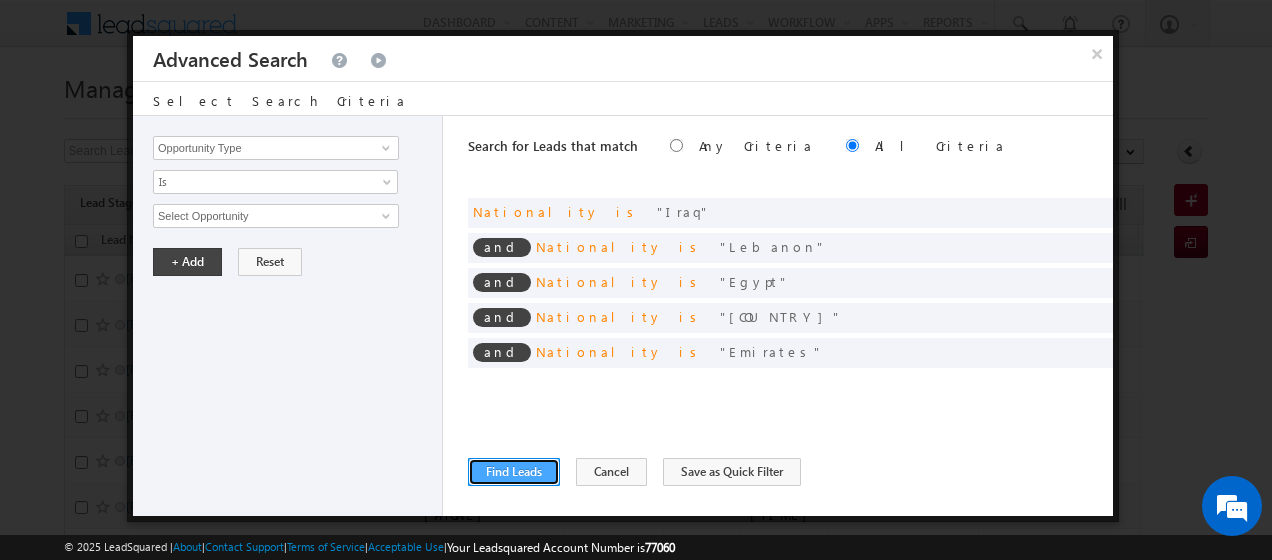 click on "Find Leads" at bounding box center (514, 472) 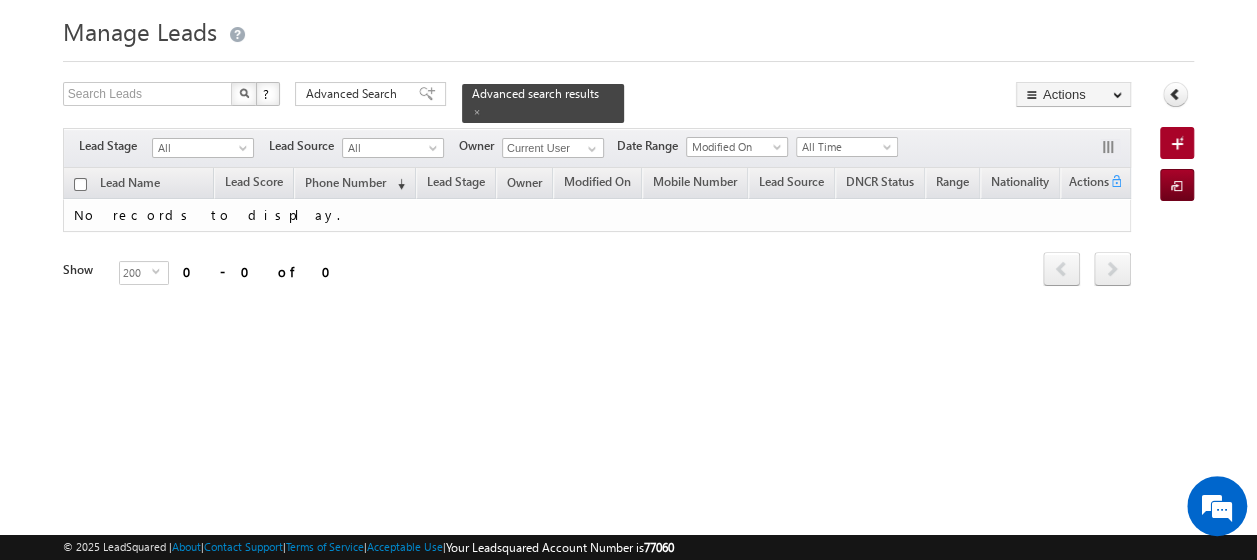 scroll, scrollTop: 0, scrollLeft: 0, axis: both 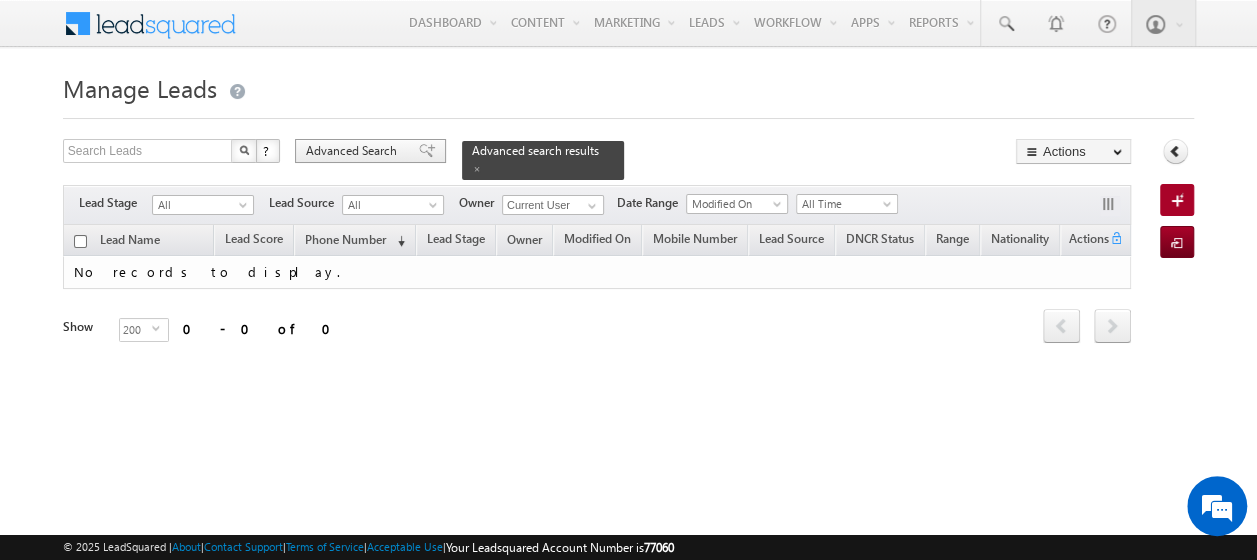 click on "Advanced Search" at bounding box center (354, 151) 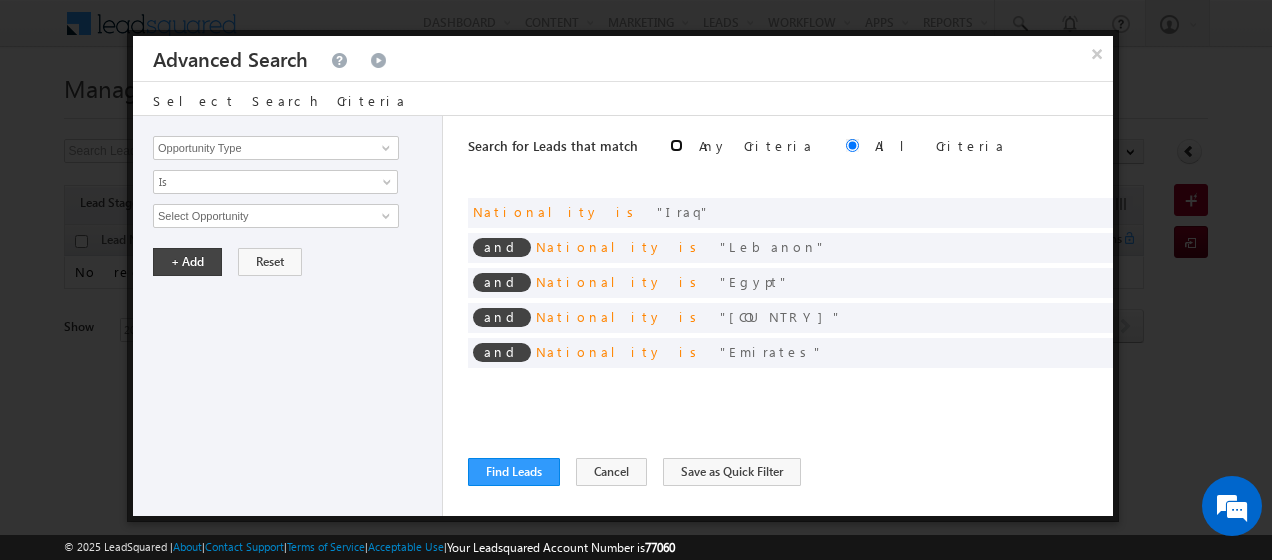 click at bounding box center (676, 145) 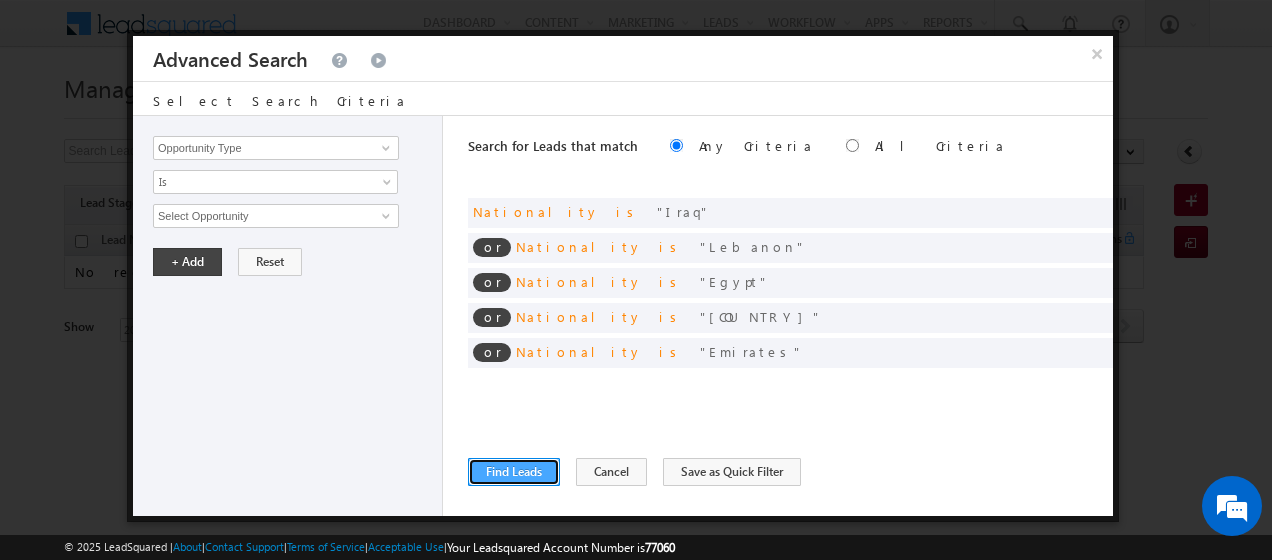 click on "Find Leads" at bounding box center [514, 472] 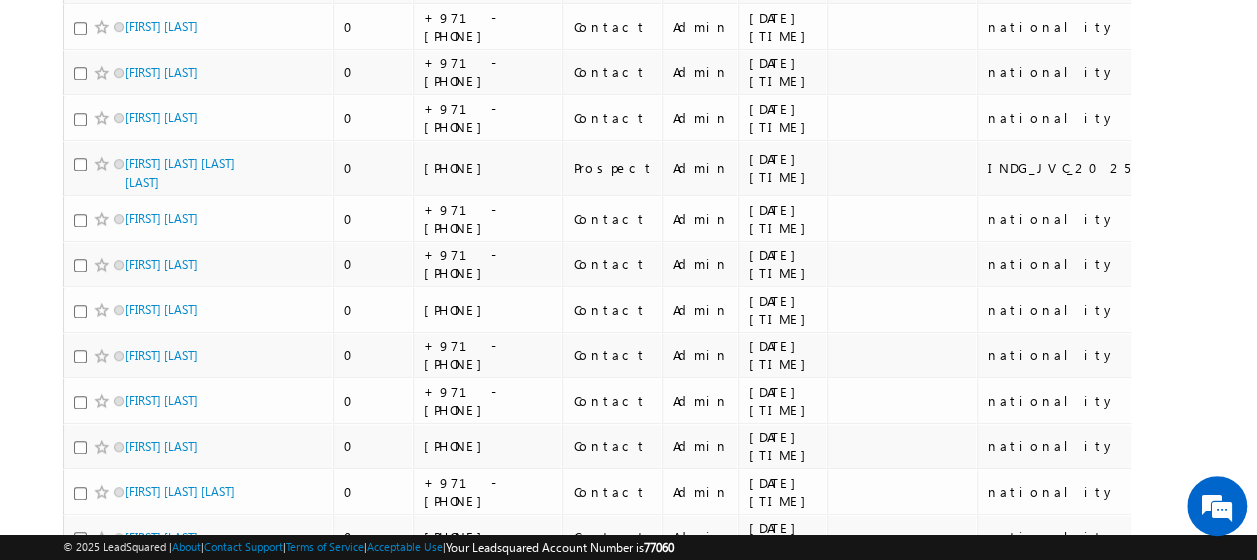 scroll, scrollTop: 0, scrollLeft: 0, axis: both 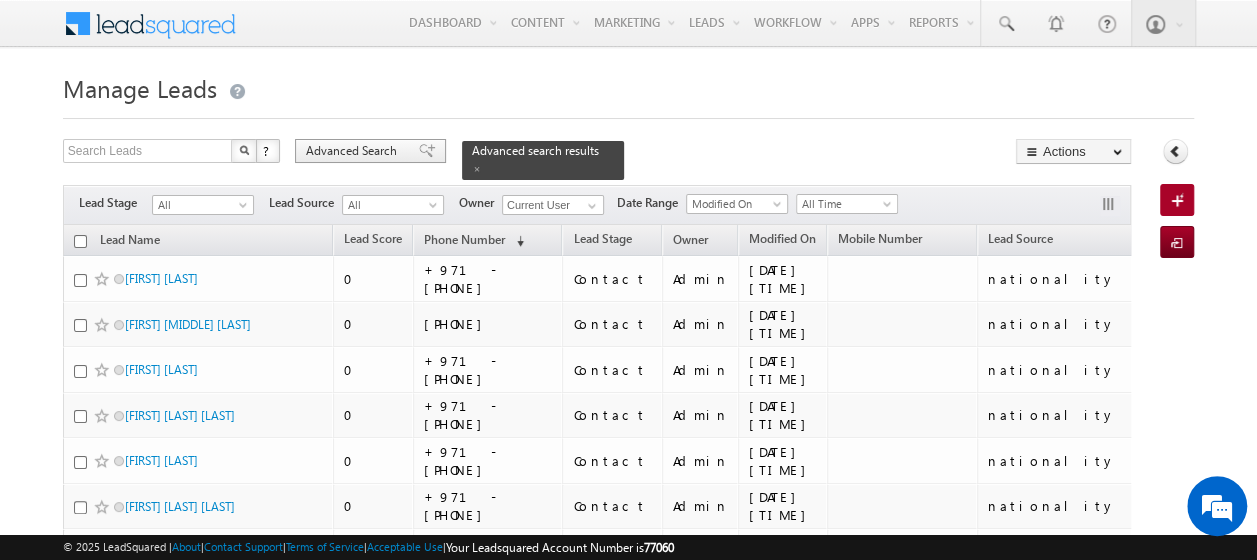 click on "Advanced Search" at bounding box center [354, 151] 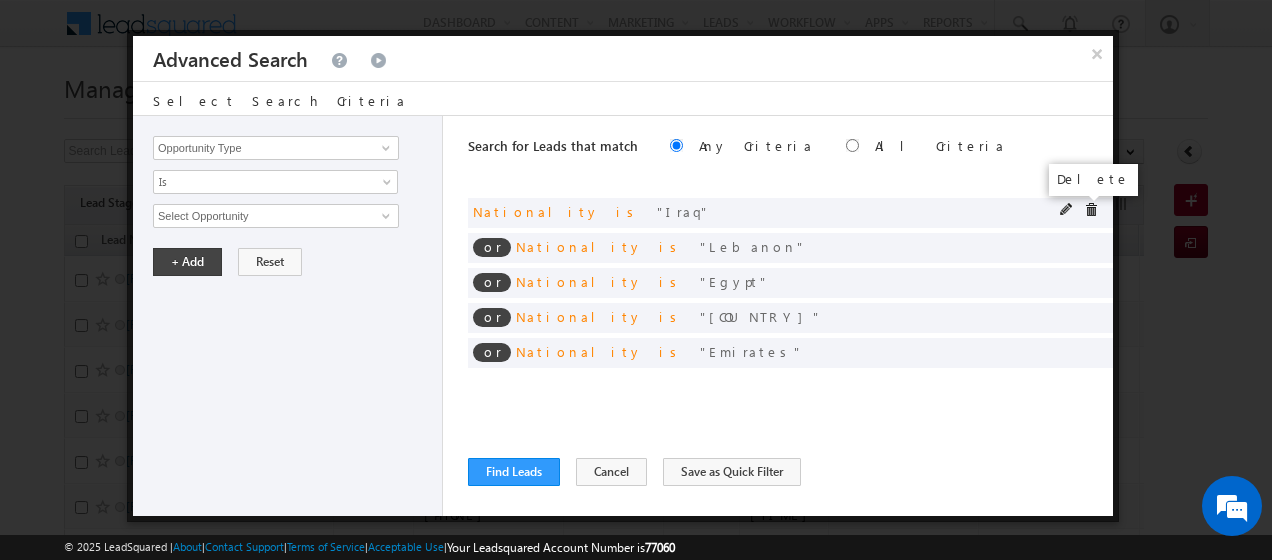 click at bounding box center (1091, 210) 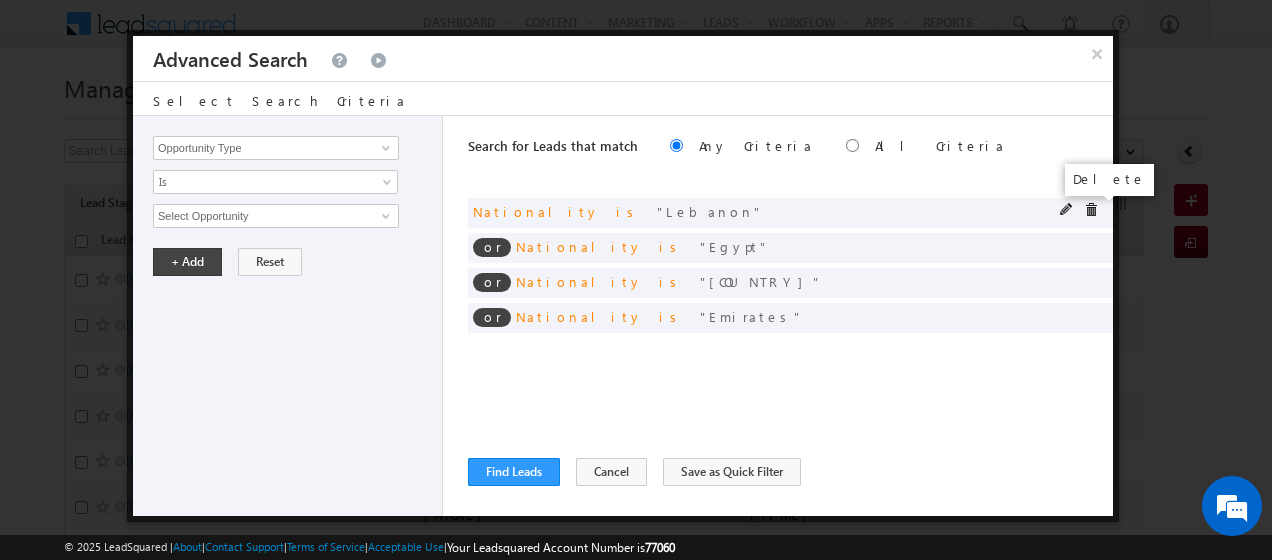 click at bounding box center [1091, 210] 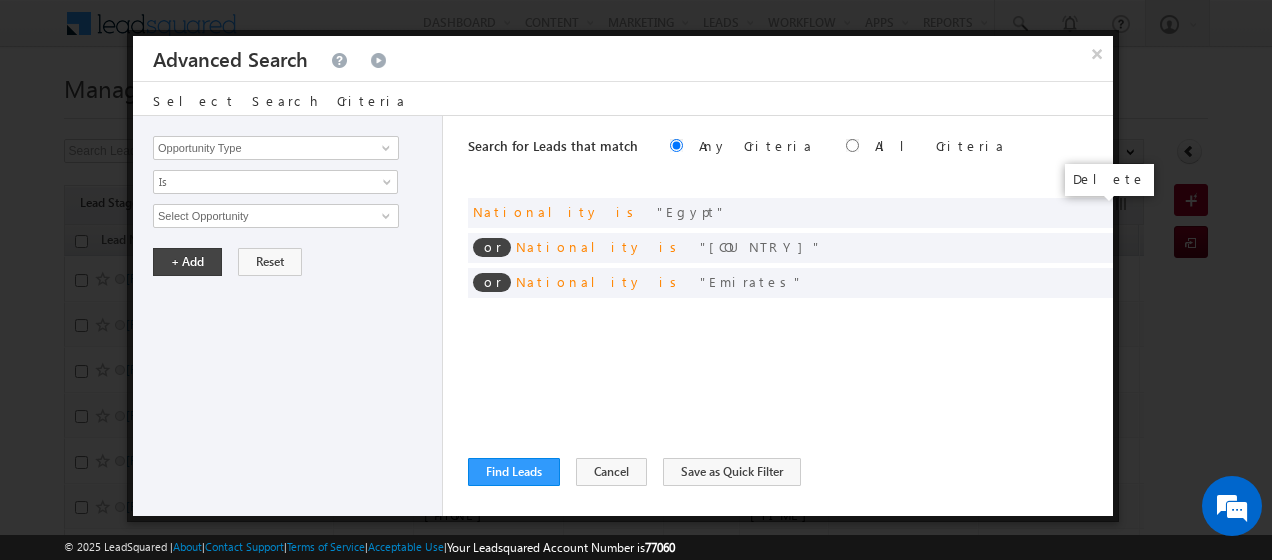 click at bounding box center (0, 0) 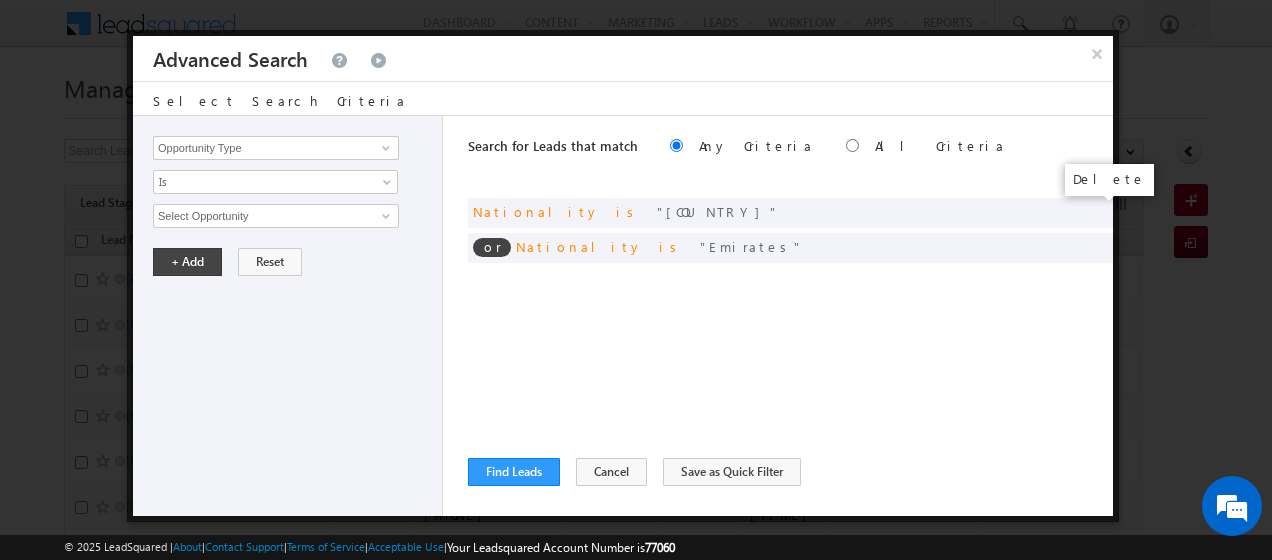 click at bounding box center (0, 0) 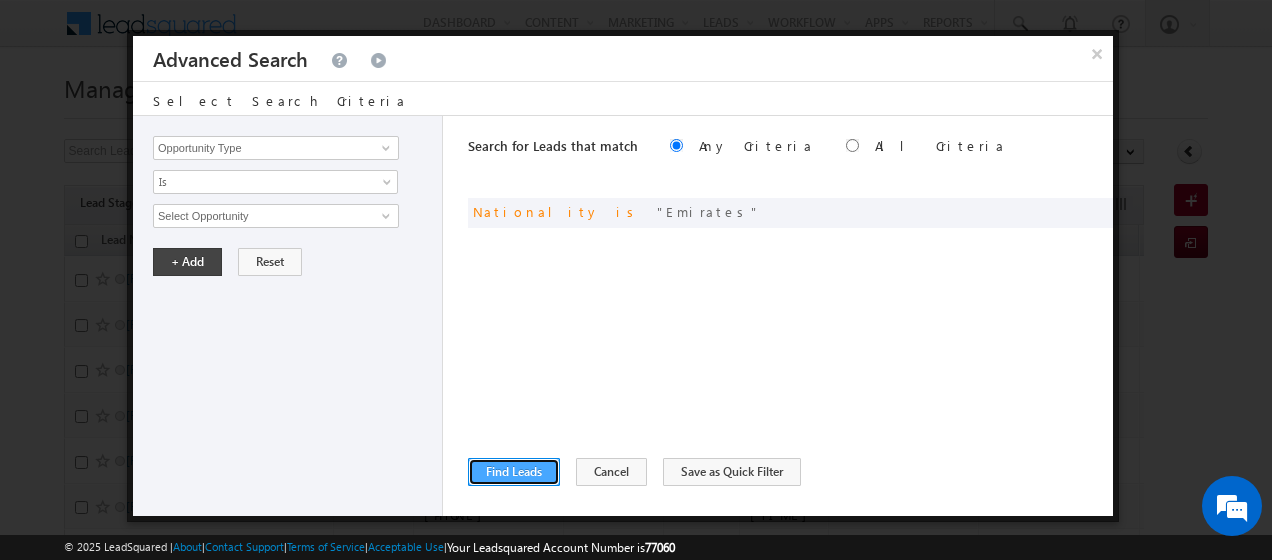 click on "Find Leads" at bounding box center (514, 472) 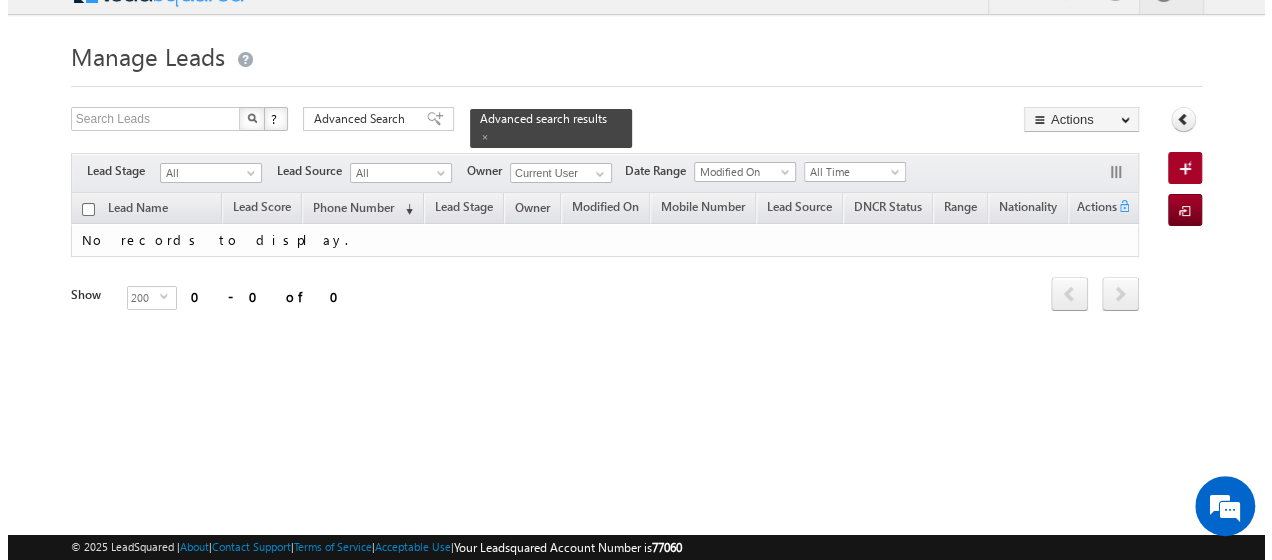 scroll, scrollTop: 0, scrollLeft: 0, axis: both 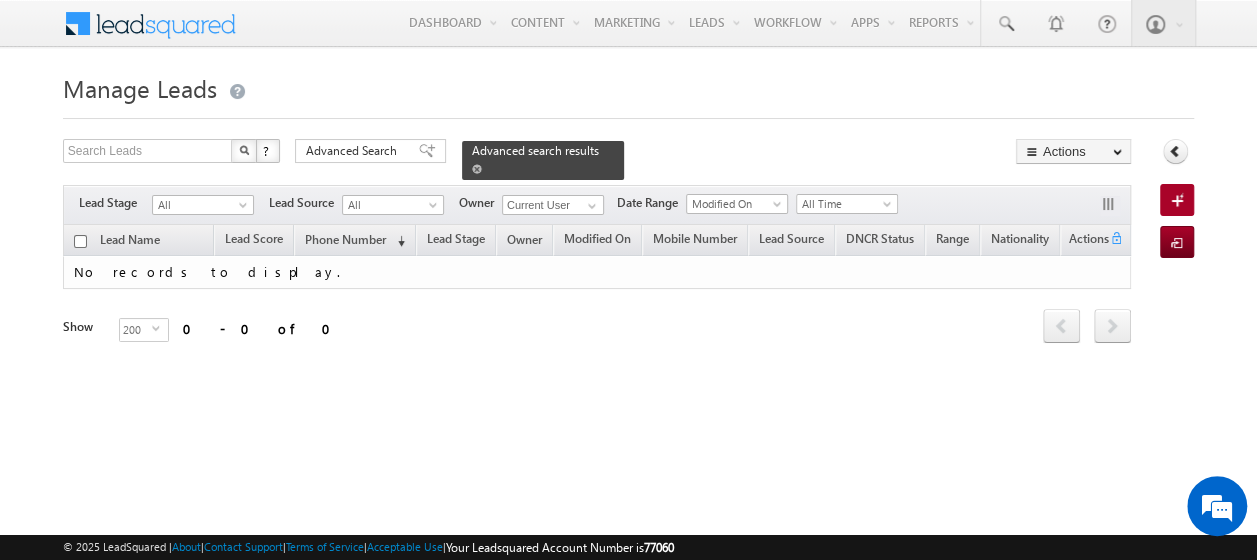 click on "Advanced search results" at bounding box center [535, 150] 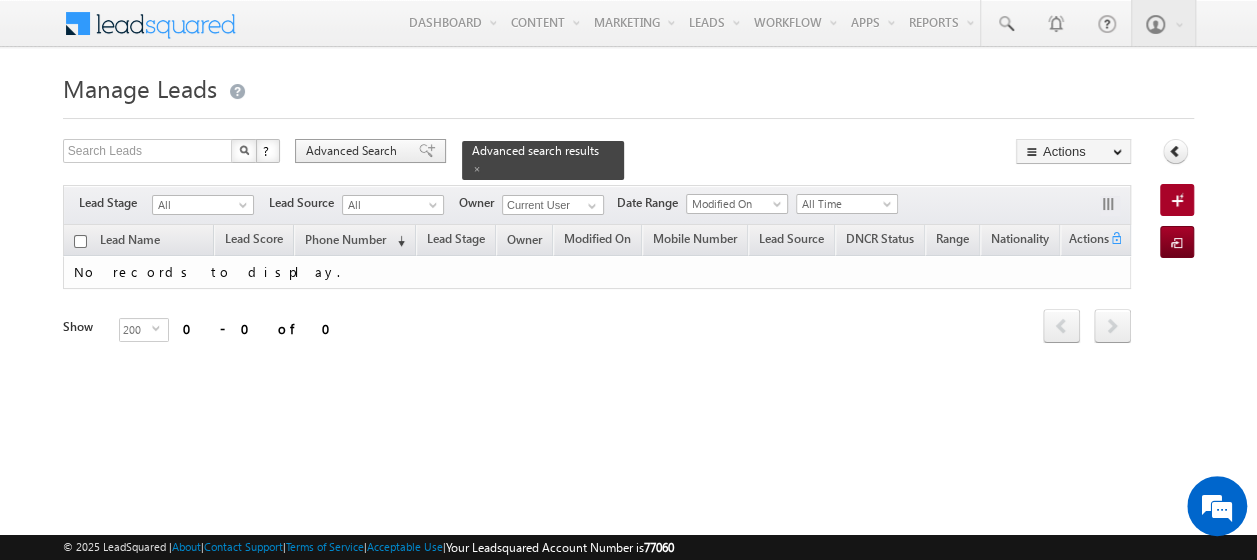 click on "Advanced Search" at bounding box center [354, 151] 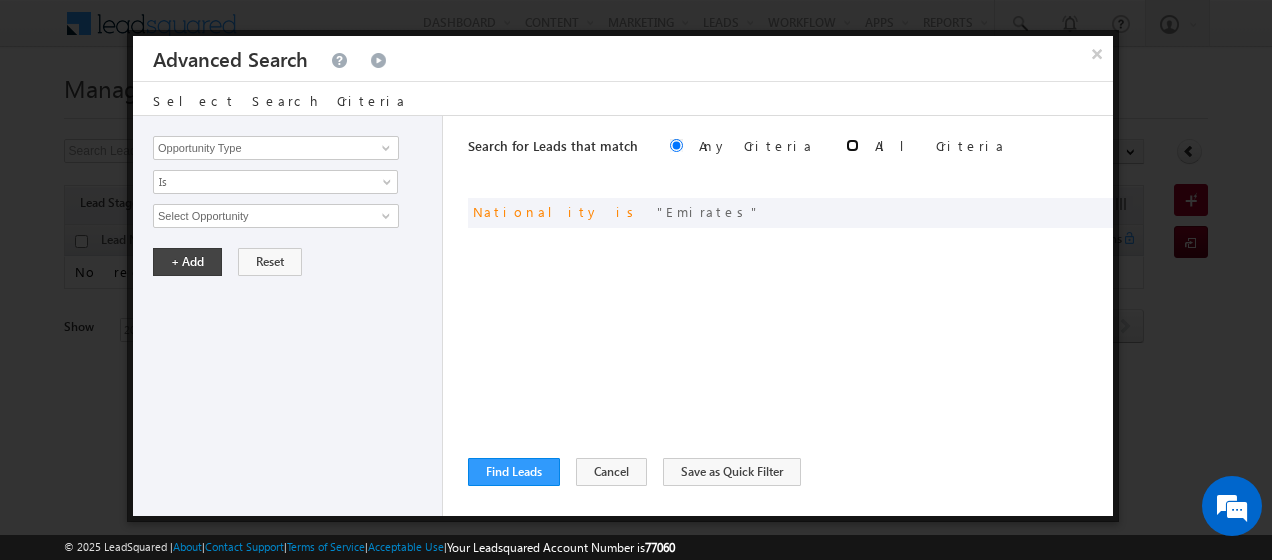 click at bounding box center (852, 145) 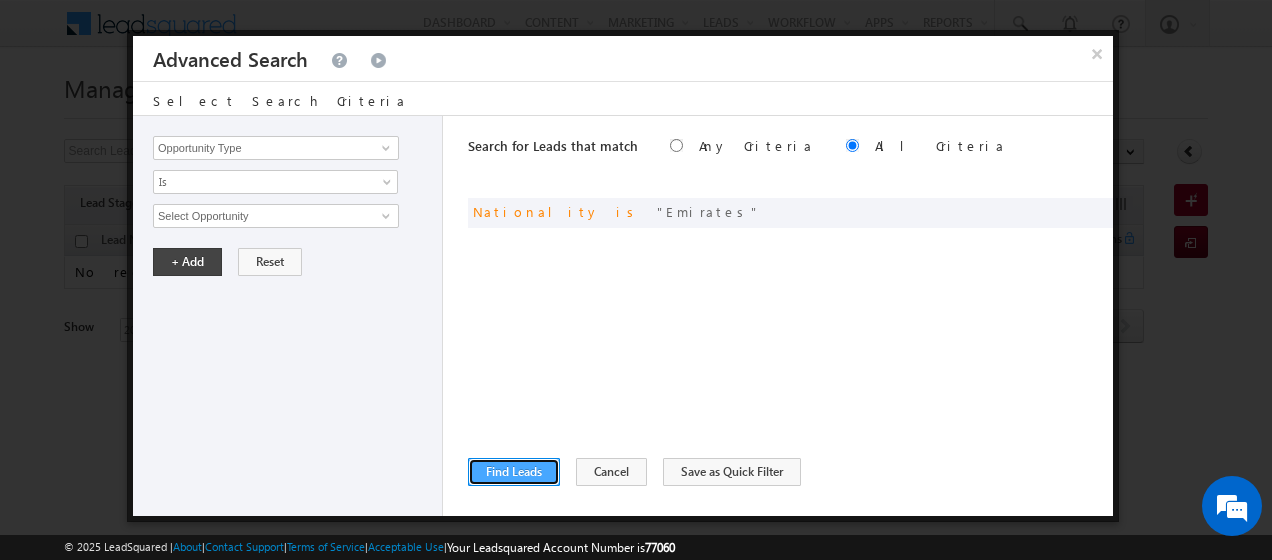 click on "Find Leads" at bounding box center [514, 472] 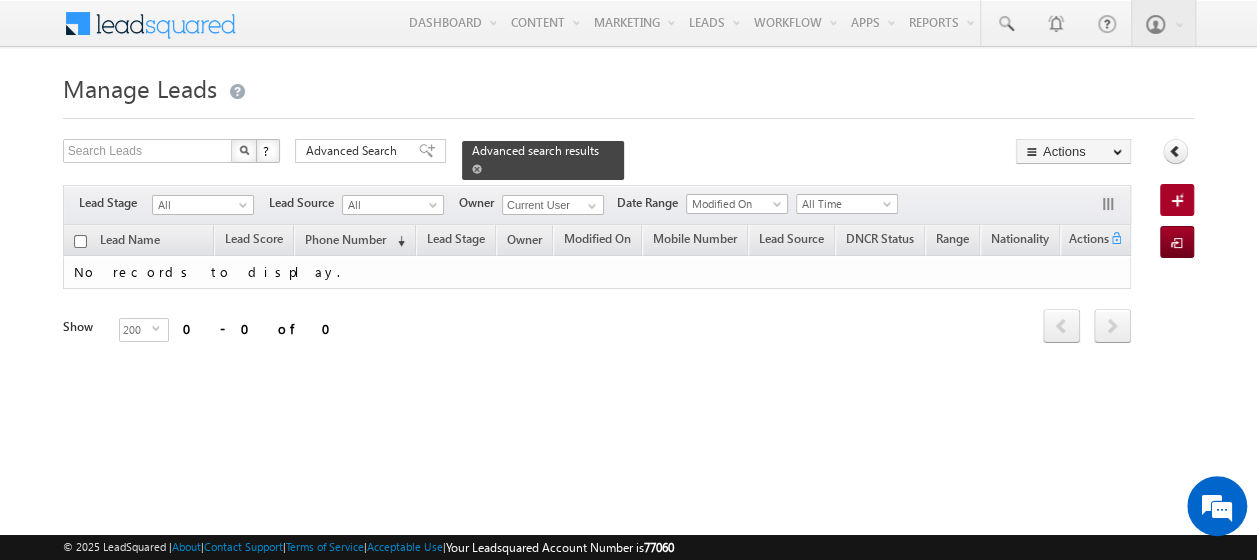 click on "Advanced search results" at bounding box center [535, 150] 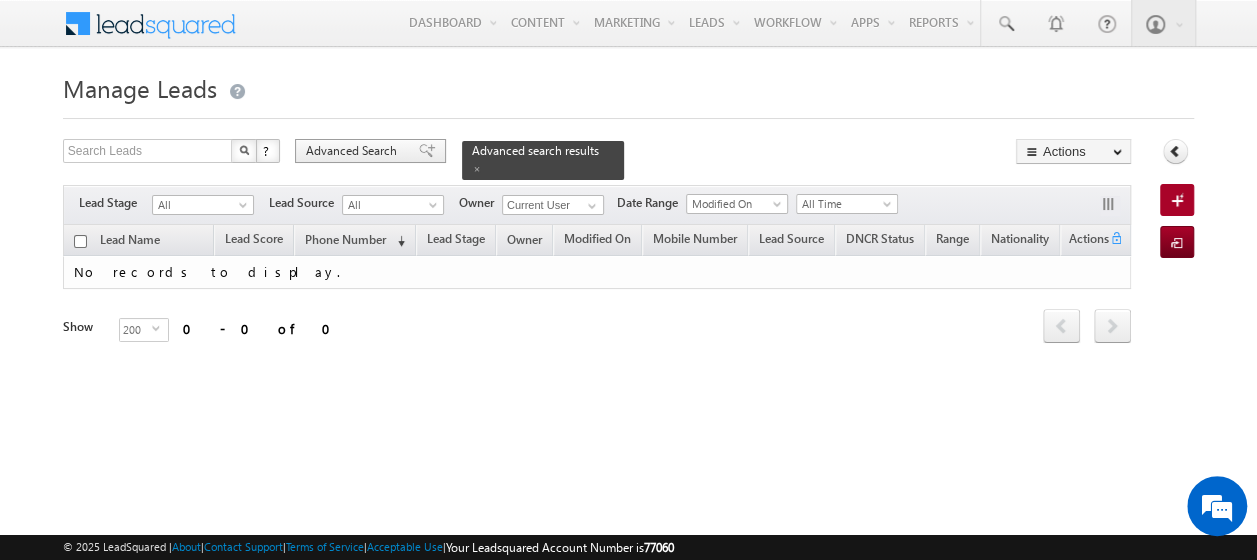click on "Advanced Search" at bounding box center (354, 151) 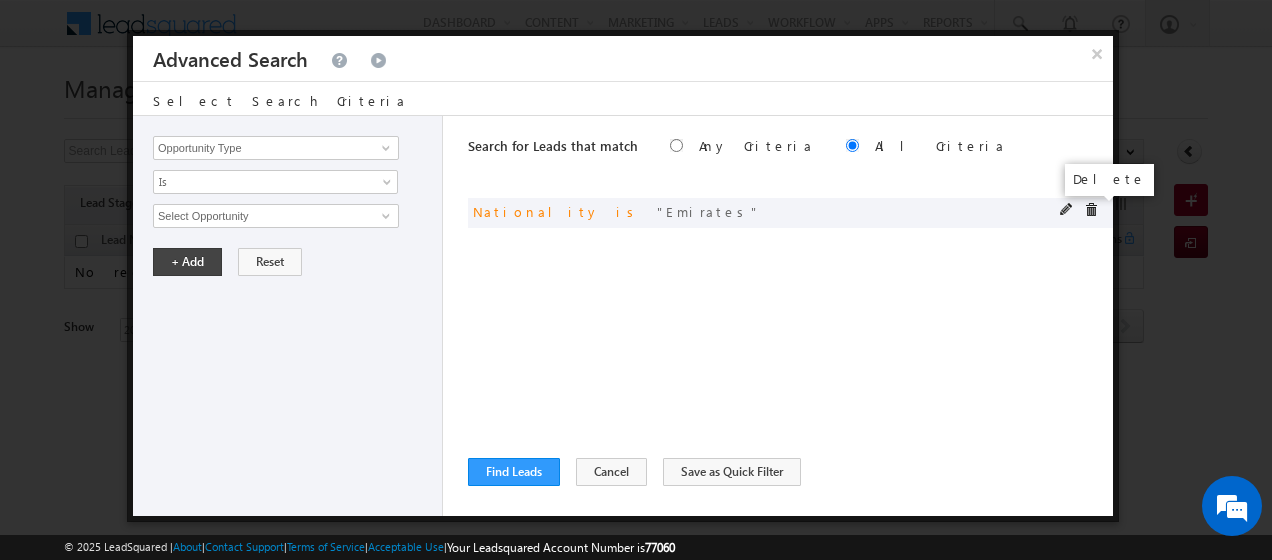 click at bounding box center (1091, 210) 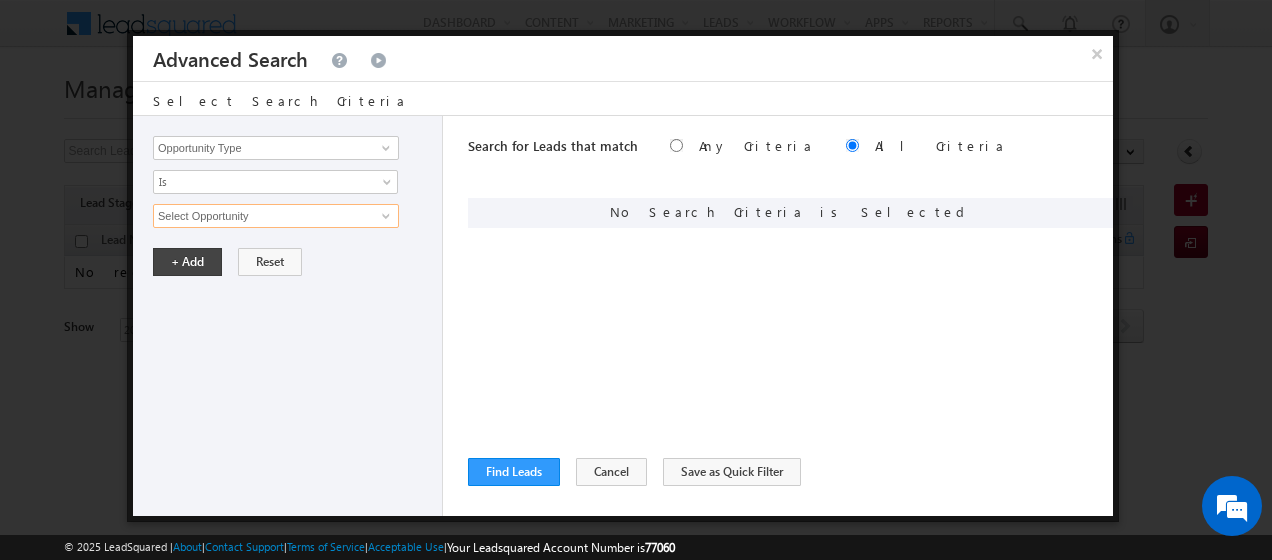 click on "Select Opportunity" at bounding box center (276, 216) 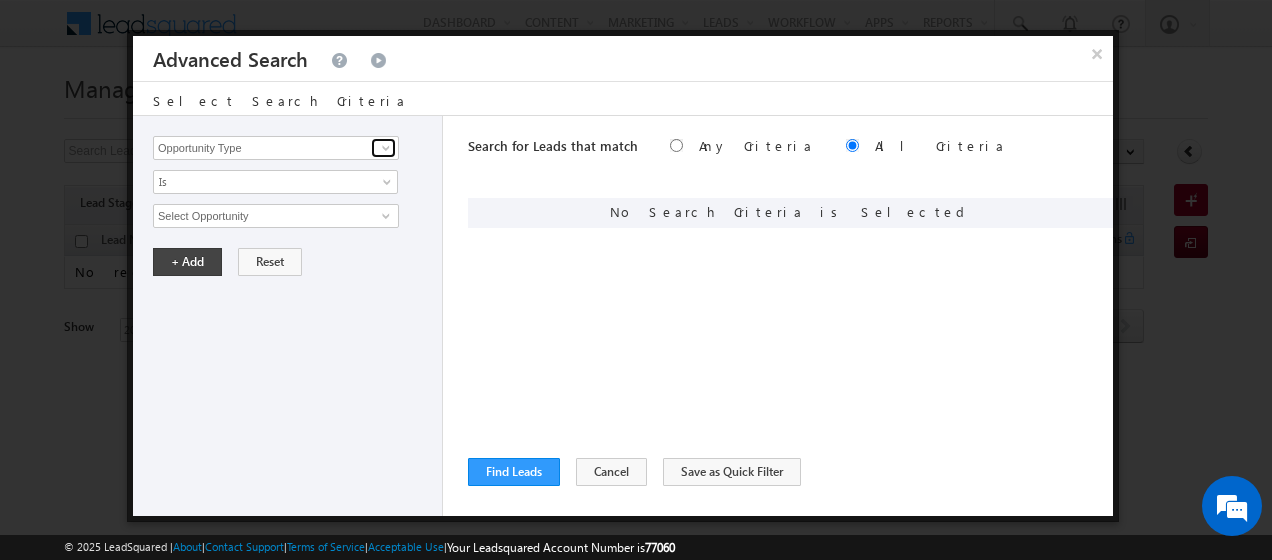 click at bounding box center (386, 148) 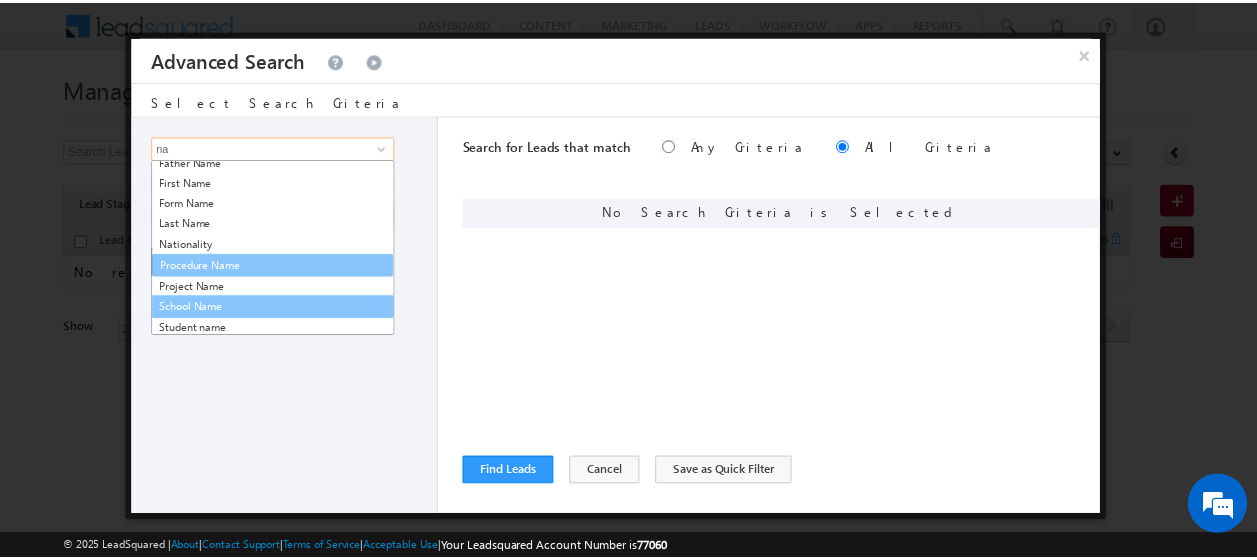 scroll, scrollTop: 88, scrollLeft: 0, axis: vertical 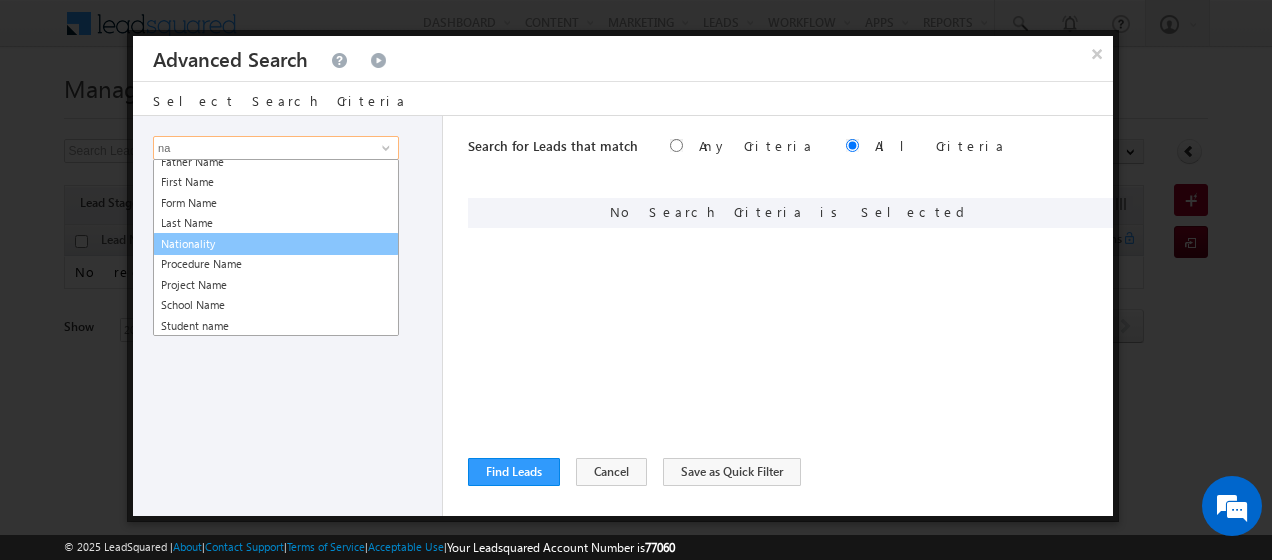 click on "Nationality" at bounding box center [276, 244] 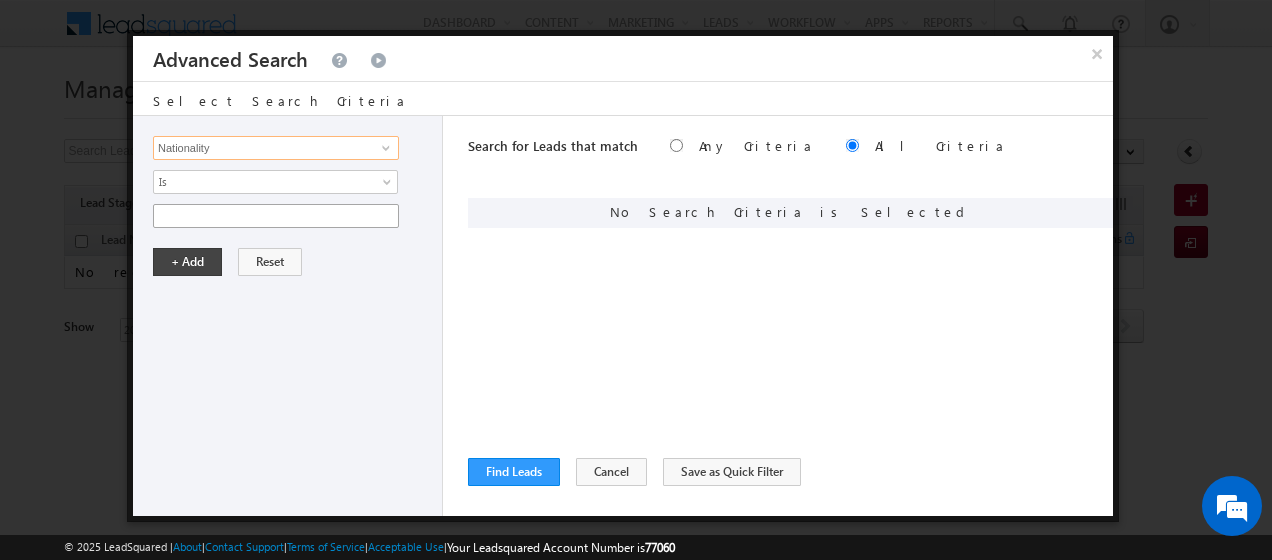 type on "Nationality" 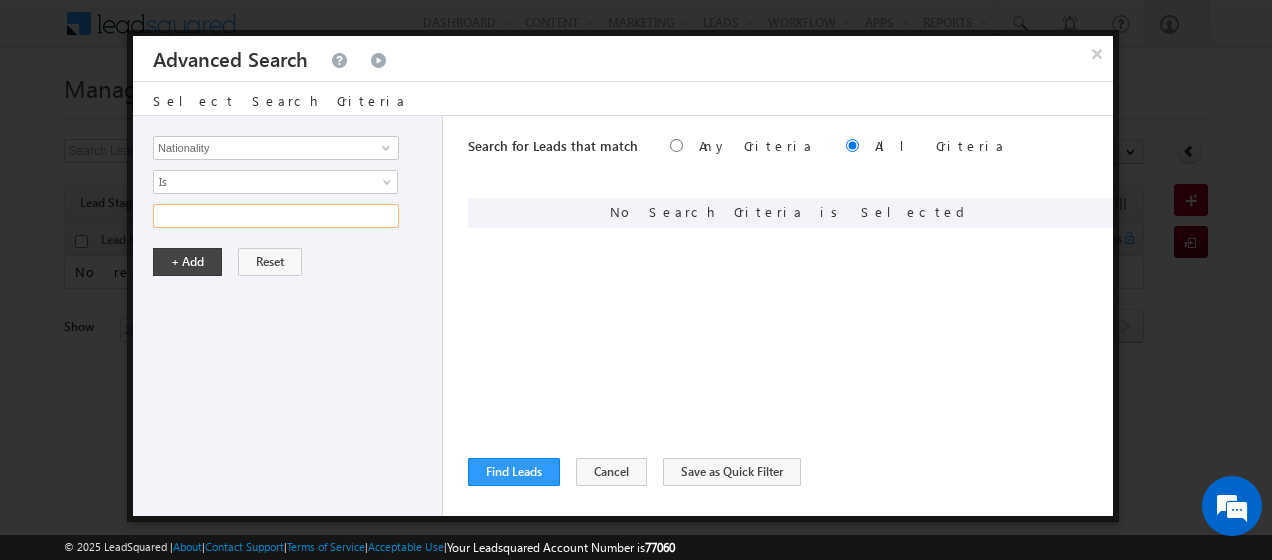 click at bounding box center [276, 216] 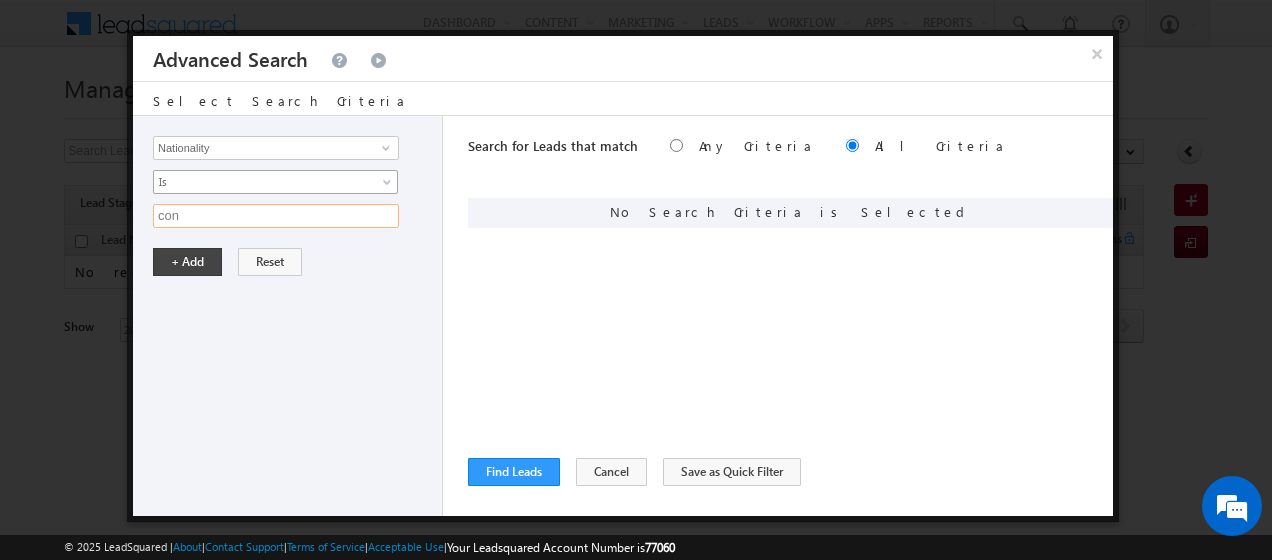 type on "con" 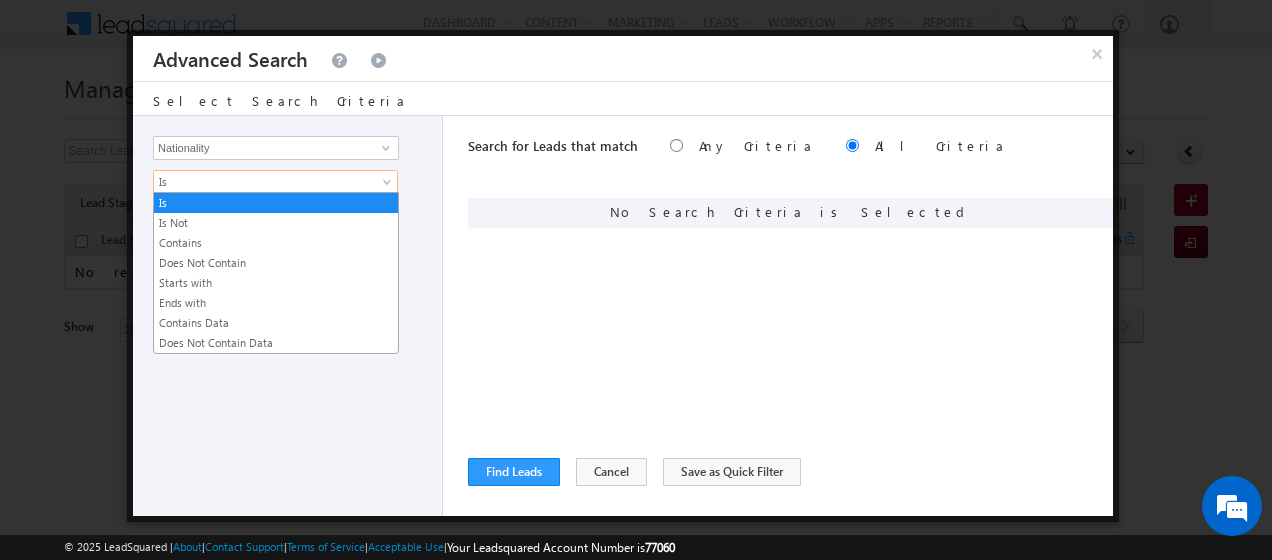 click on "Is" at bounding box center (275, 182) 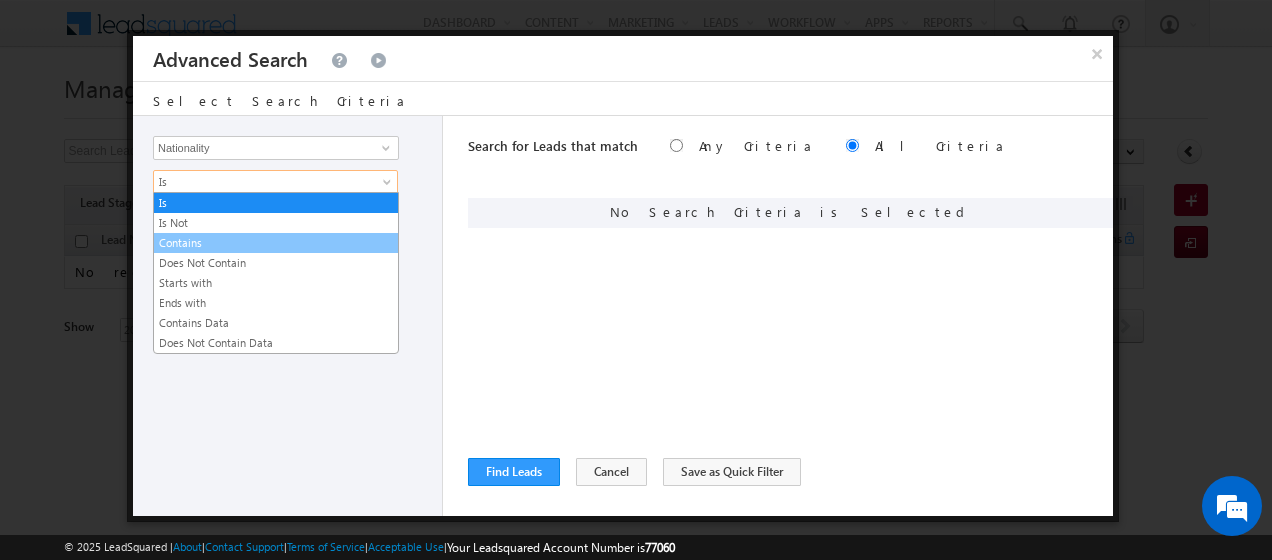 click on "Contains" at bounding box center [276, 243] 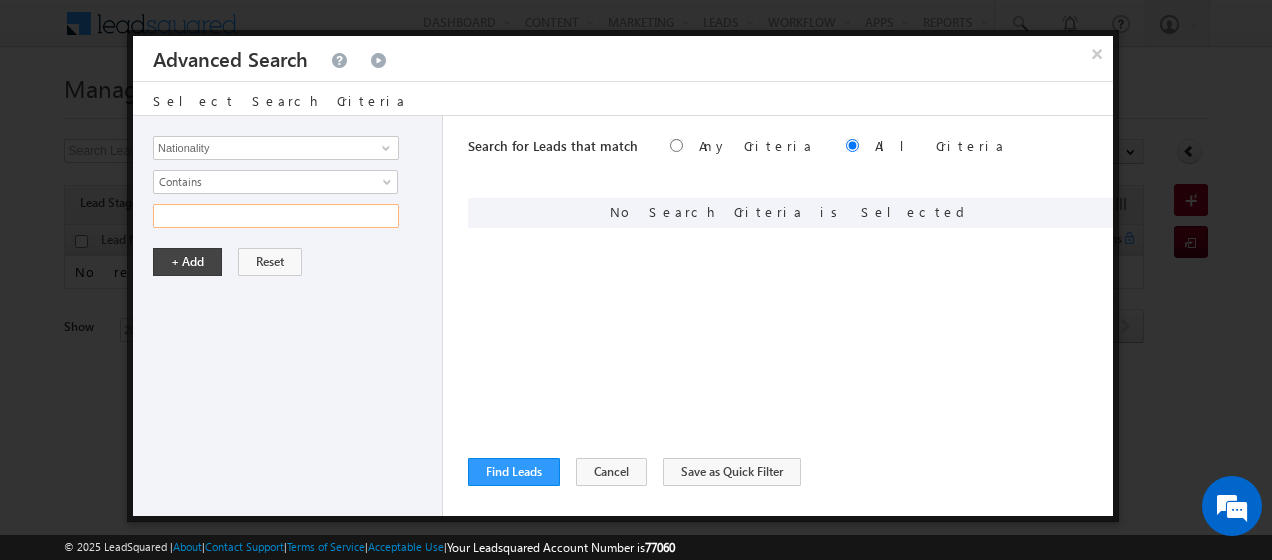click at bounding box center [276, 216] 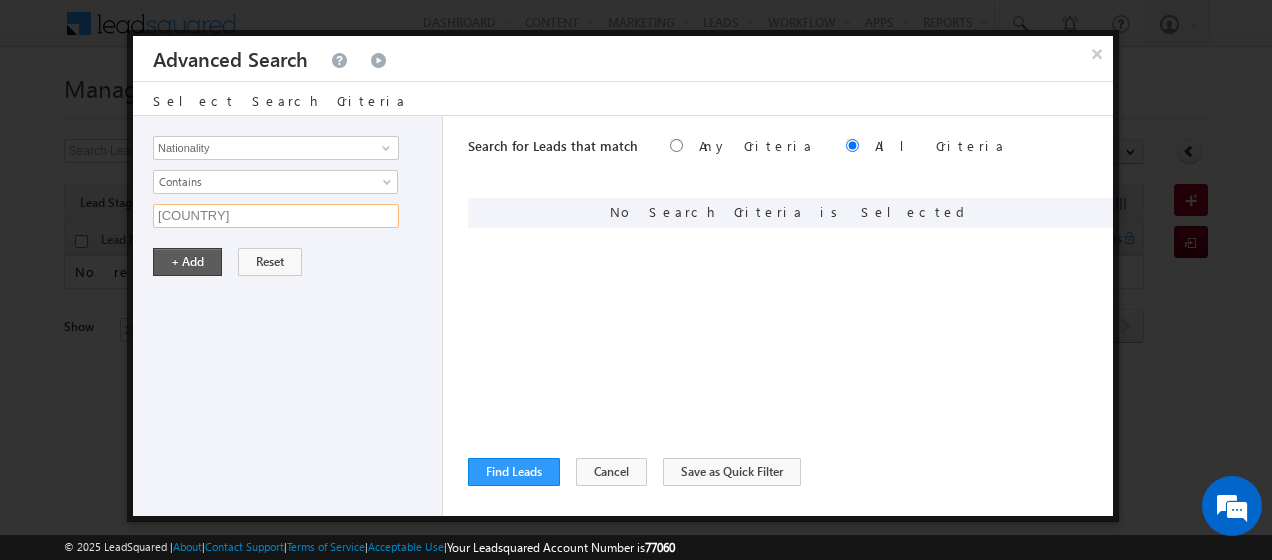 type on "[COUNTRY]" 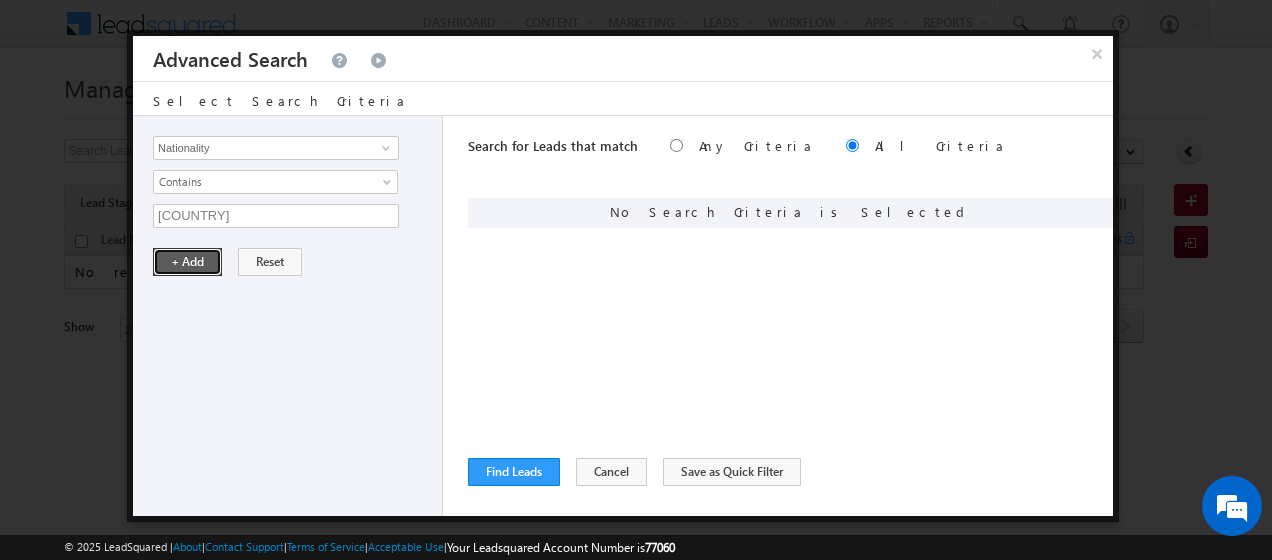 click on "+ Add" at bounding box center (187, 262) 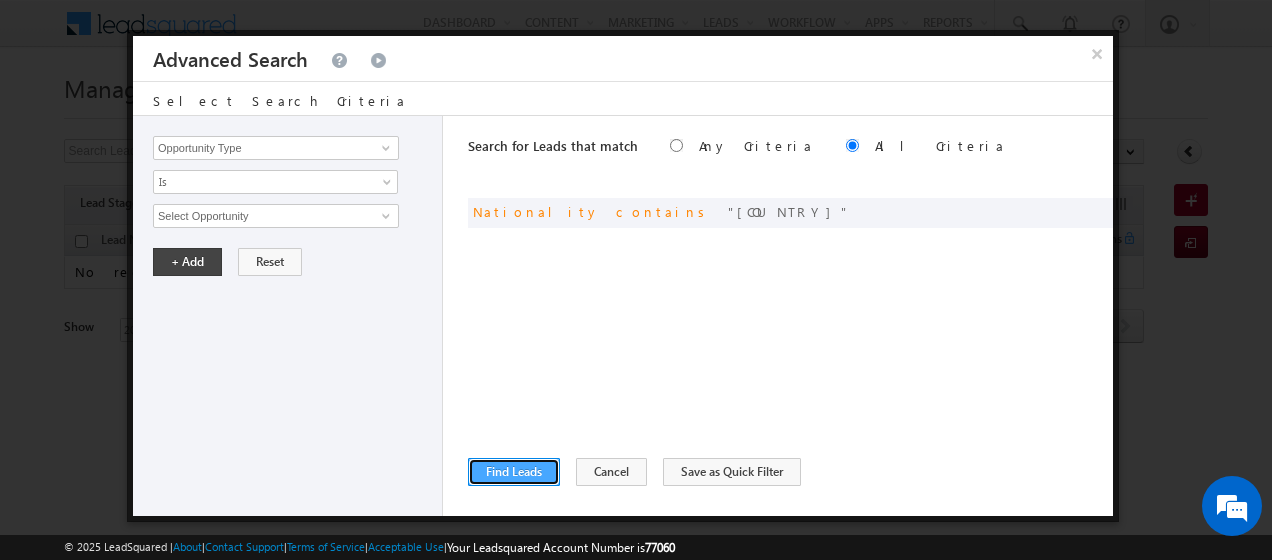 click on "Find Leads" at bounding box center [514, 472] 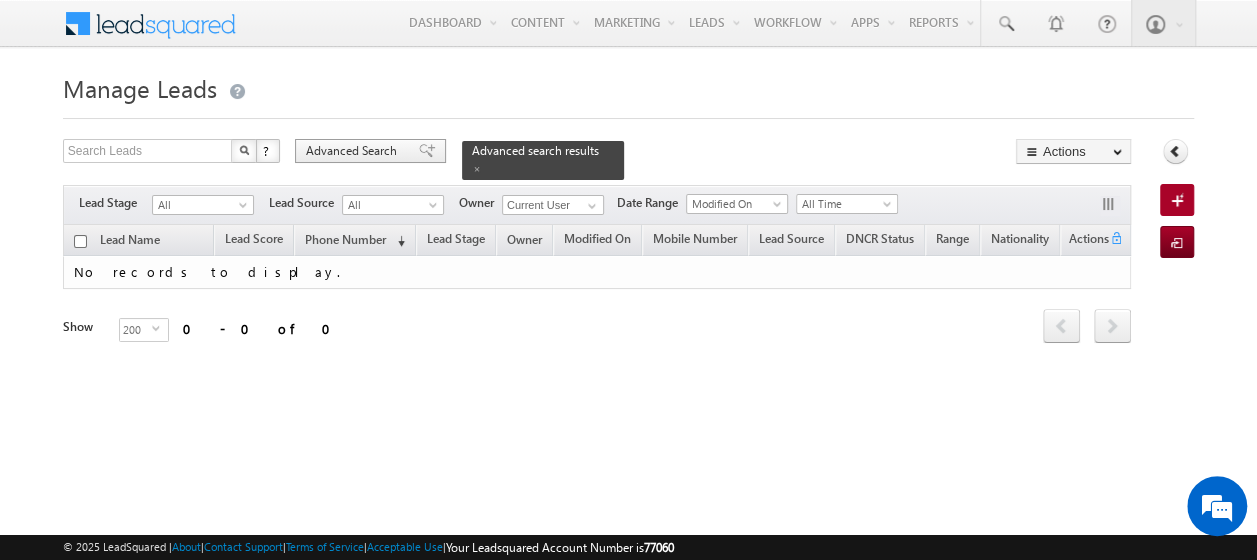 click on "Advanced Search" at bounding box center (354, 151) 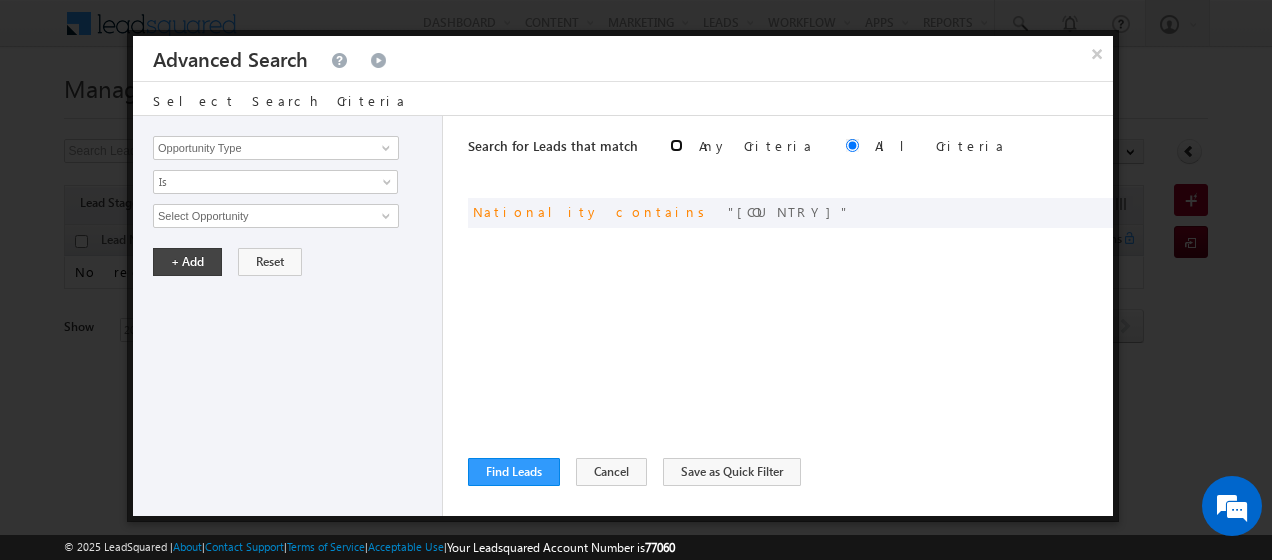 click at bounding box center [676, 145] 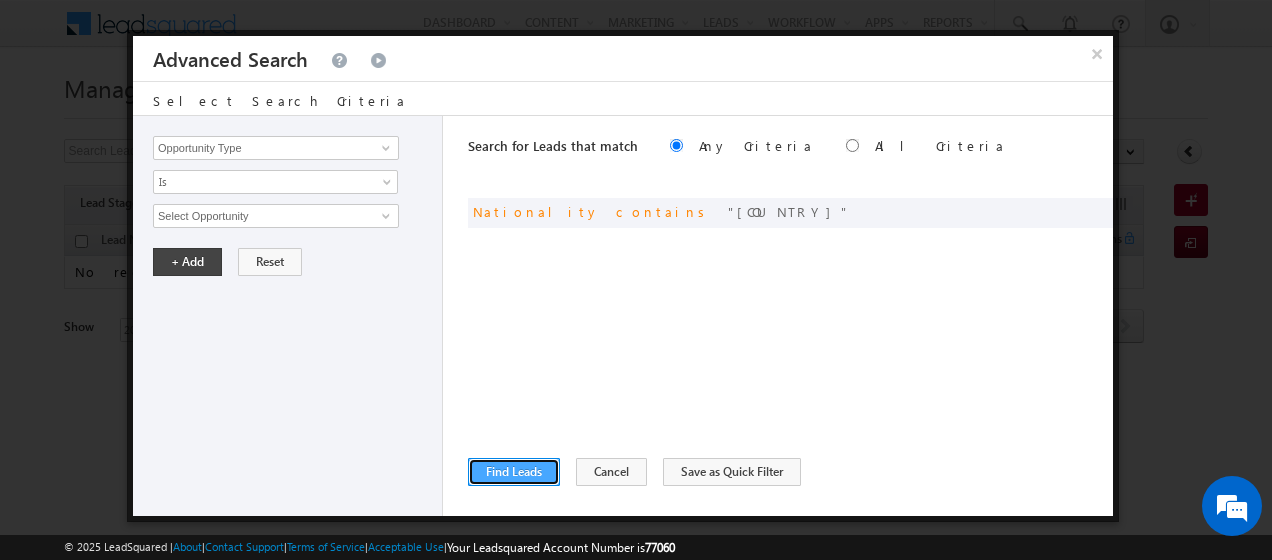 click on "Find Leads" at bounding box center [514, 472] 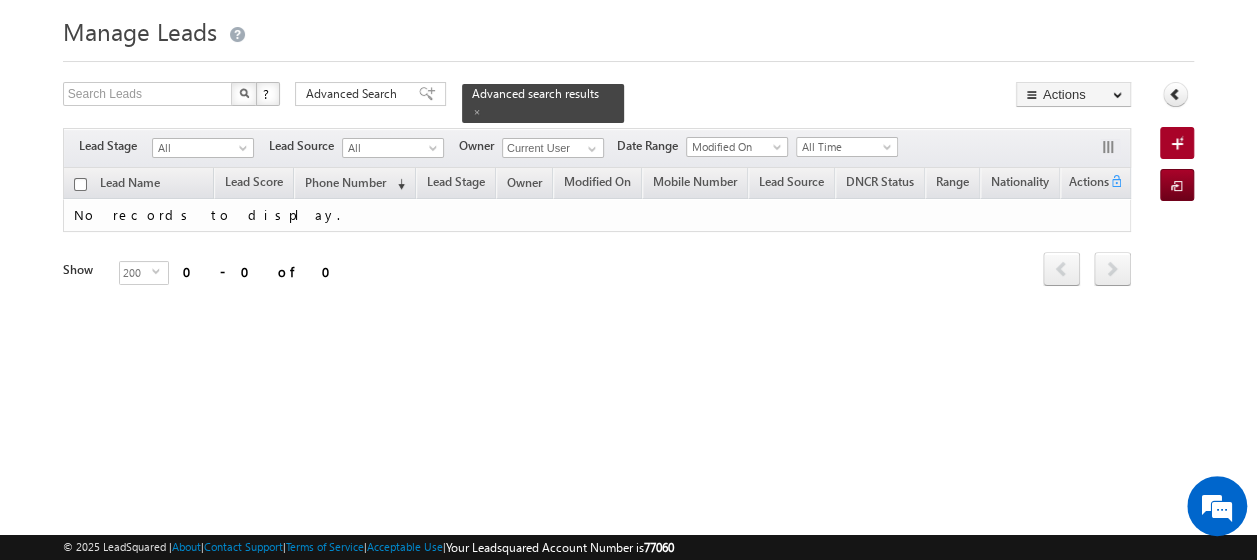 scroll, scrollTop: 0, scrollLeft: 0, axis: both 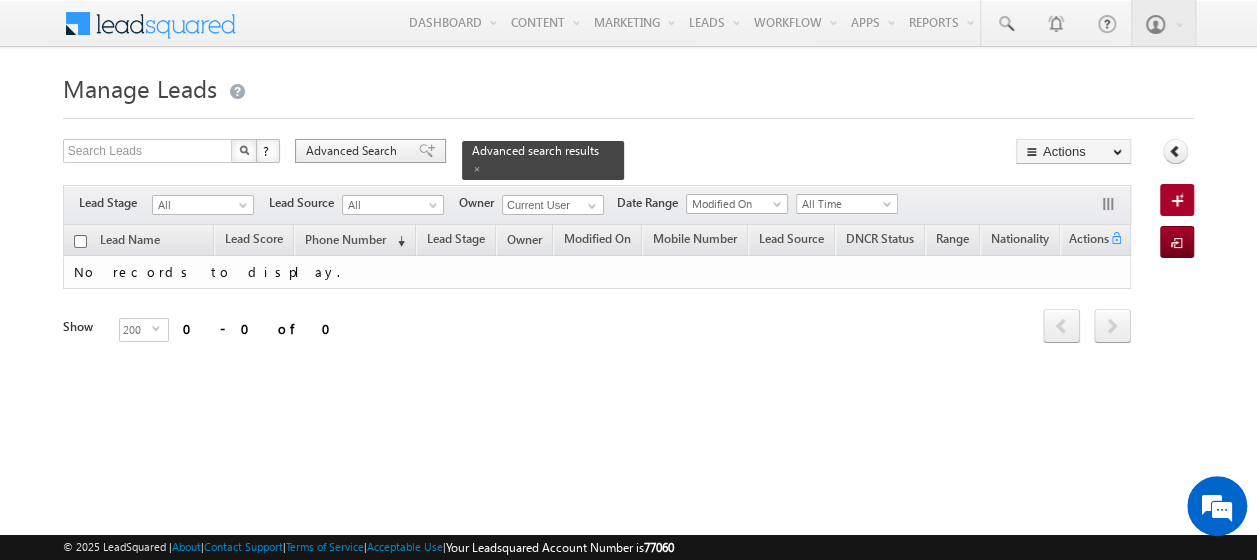 click on "Advanced Search" at bounding box center [354, 151] 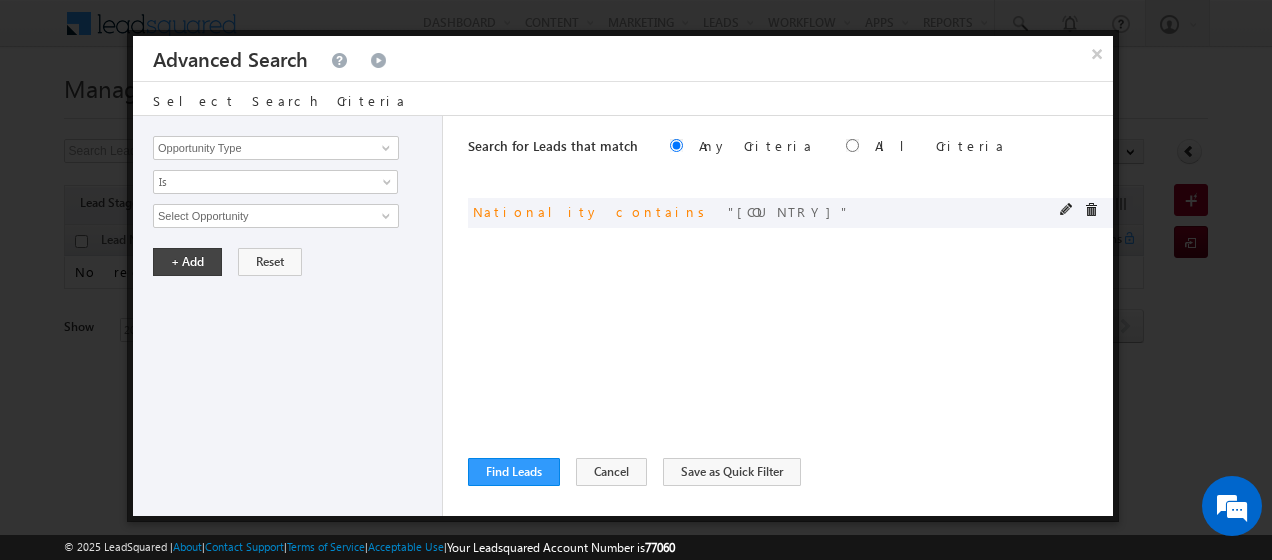 click on "or Nationality contains [COUNTRY]" at bounding box center (790, 213) 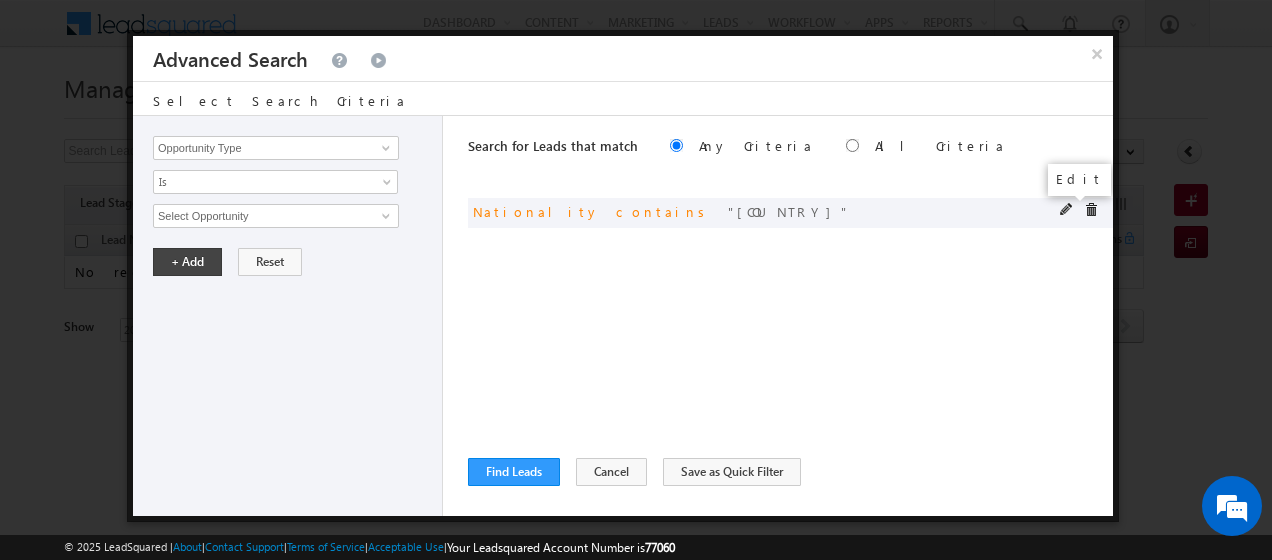 click at bounding box center [1067, 210] 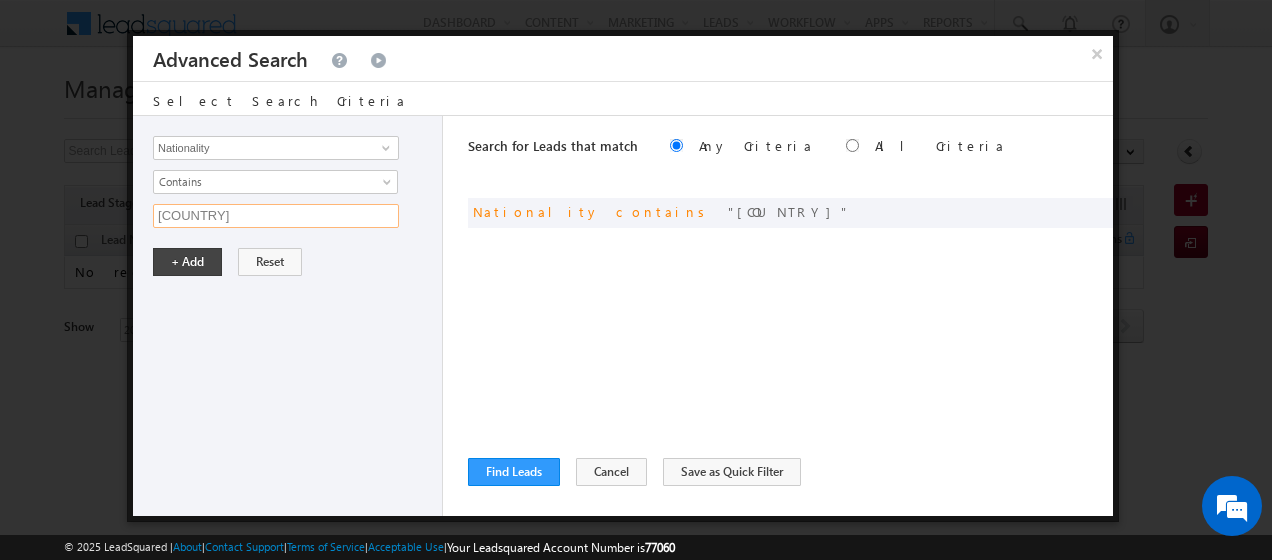 click on "[COUNTRY]" at bounding box center (276, 216) 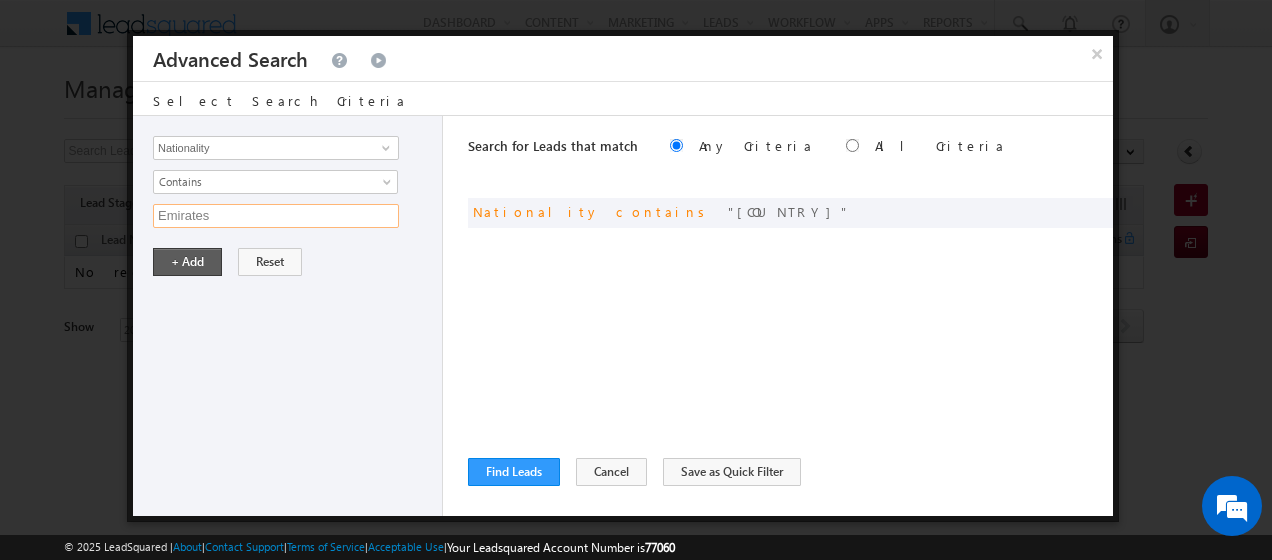 type on "Emirates" 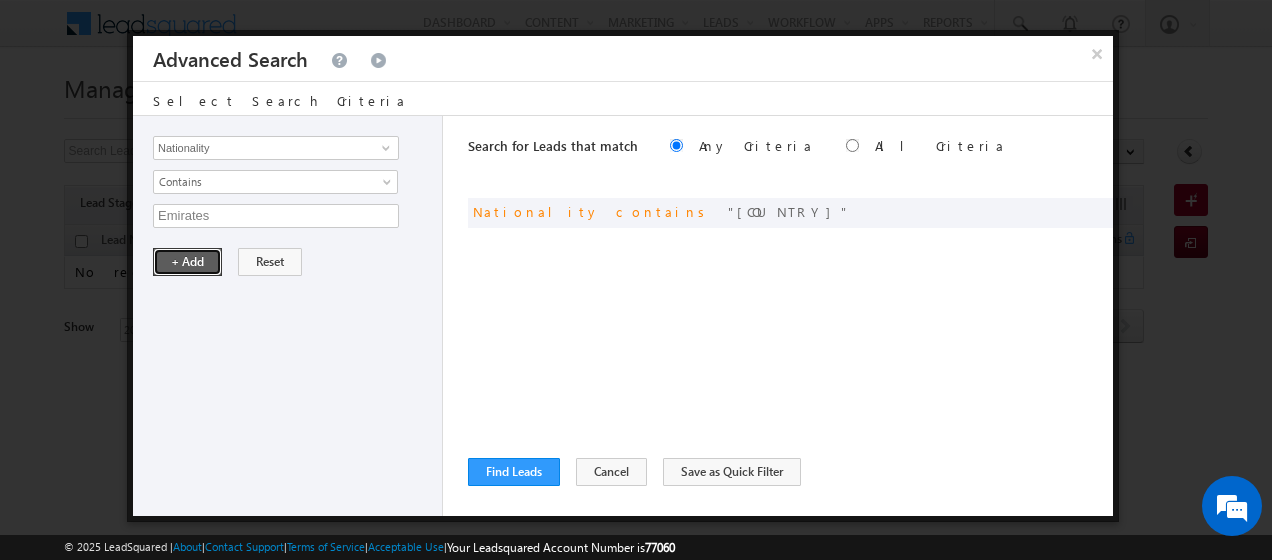 click on "+ Add" at bounding box center (187, 262) 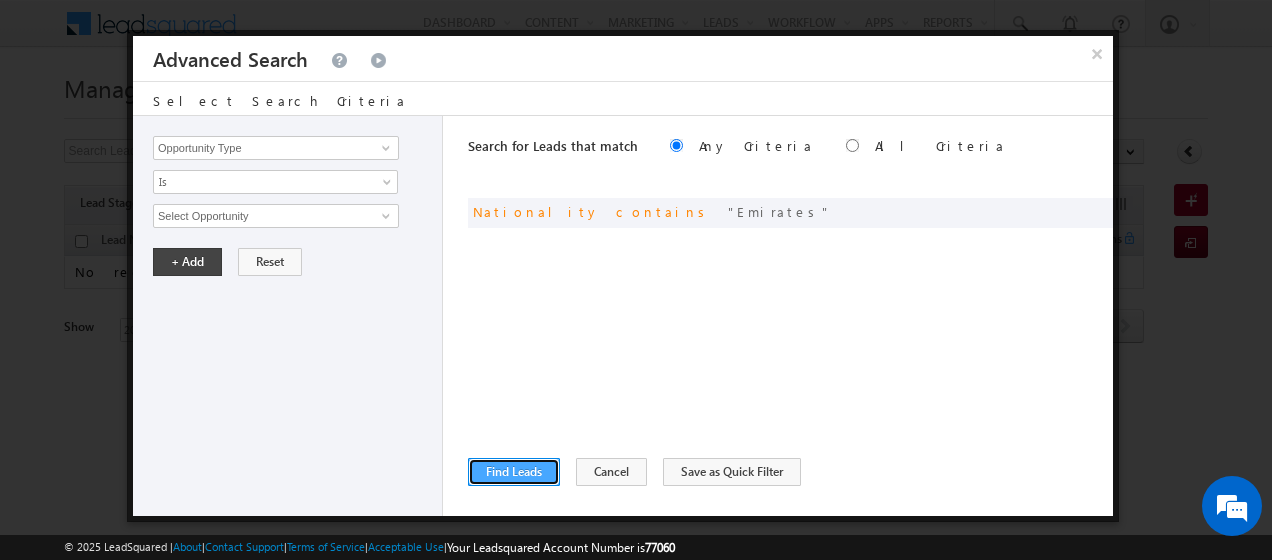 click on "Find Leads" at bounding box center [514, 472] 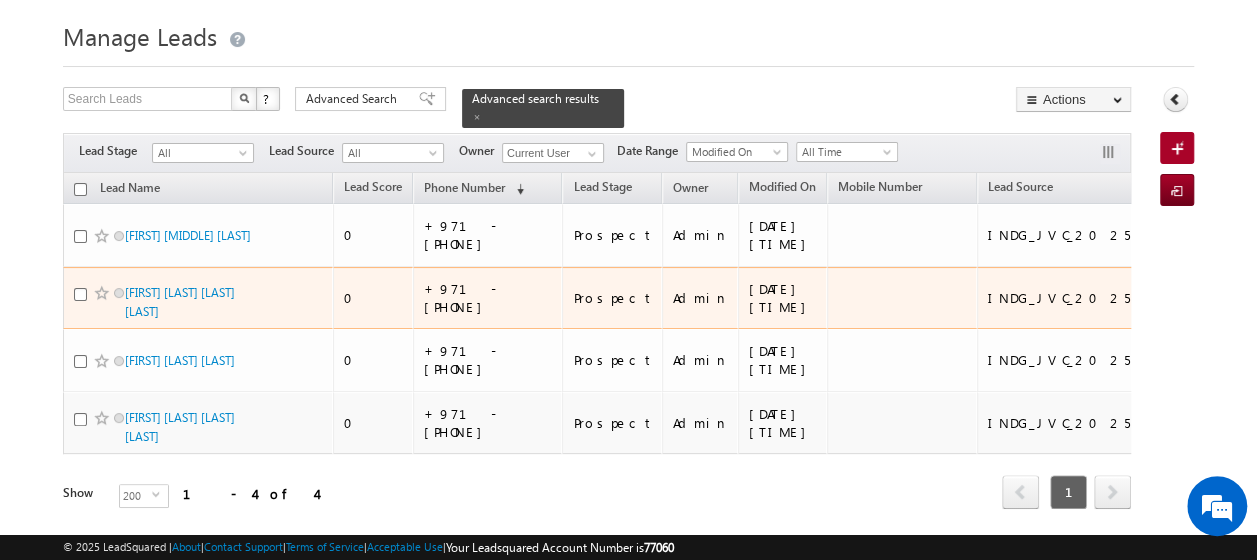 scroll, scrollTop: 98, scrollLeft: 0, axis: vertical 